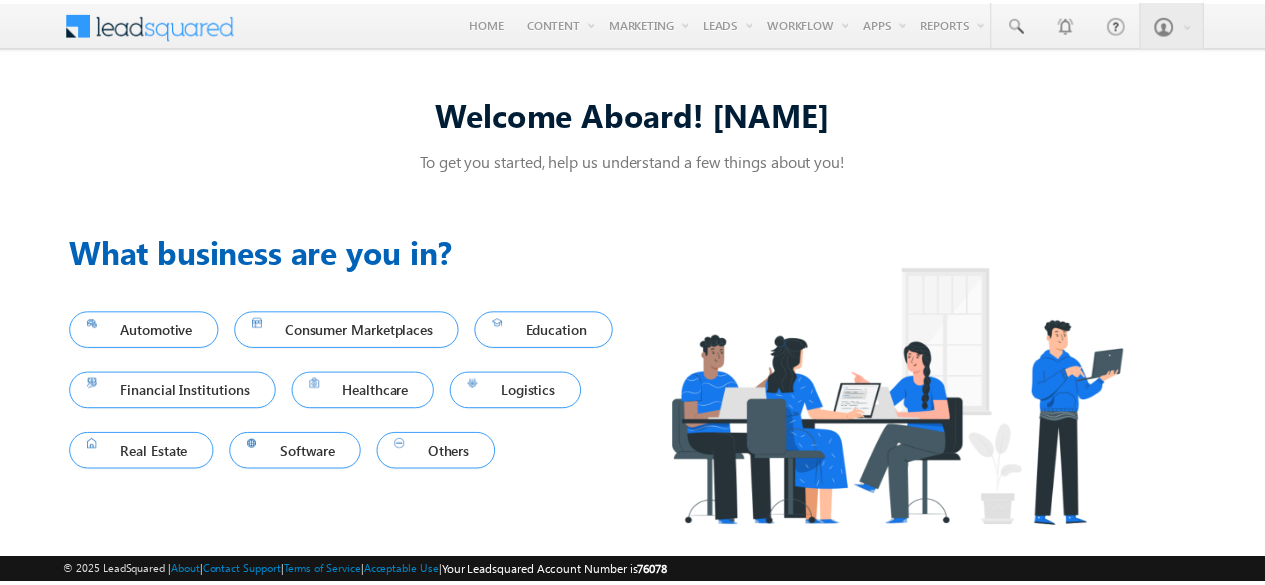 scroll, scrollTop: 0, scrollLeft: 0, axis: both 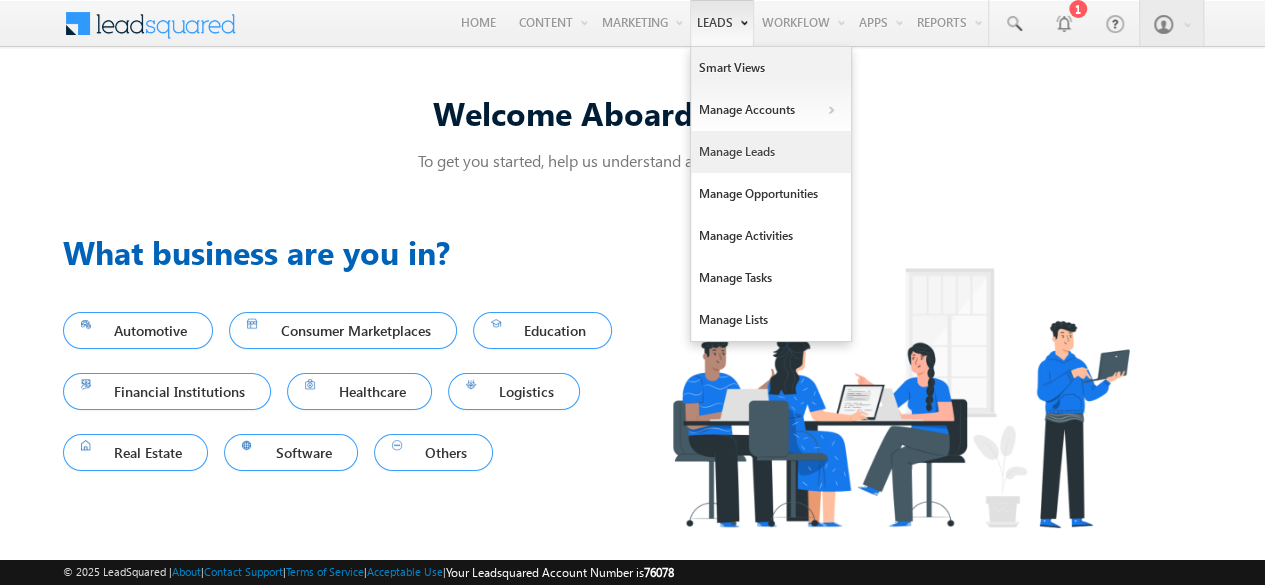 click on "Manage Leads" at bounding box center [771, 152] 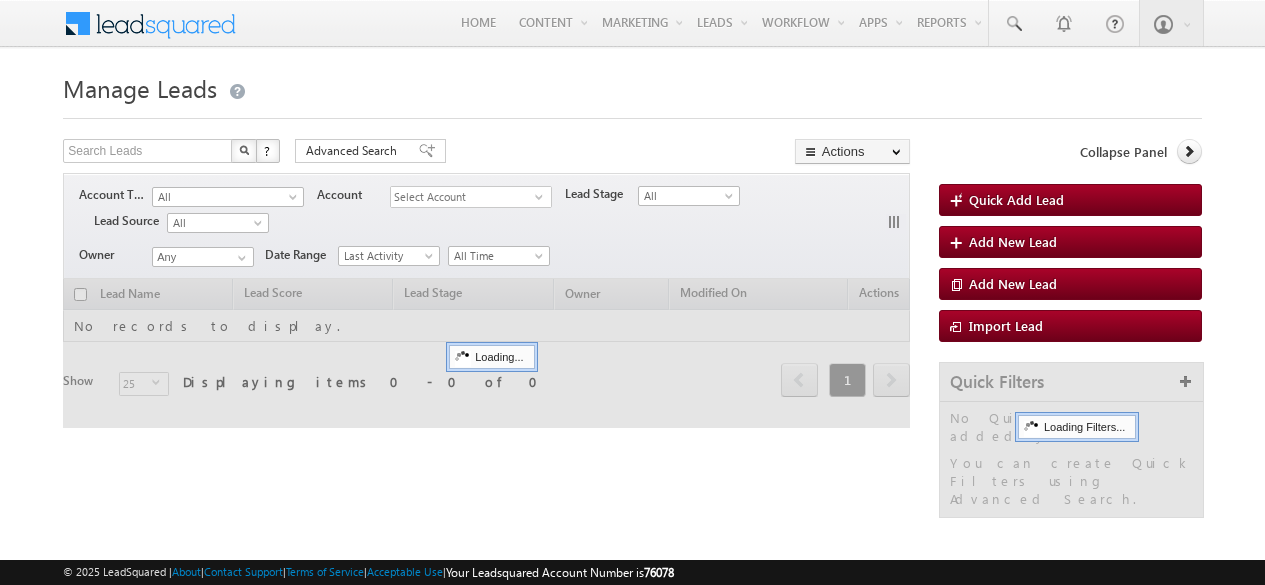 scroll, scrollTop: 0, scrollLeft: 0, axis: both 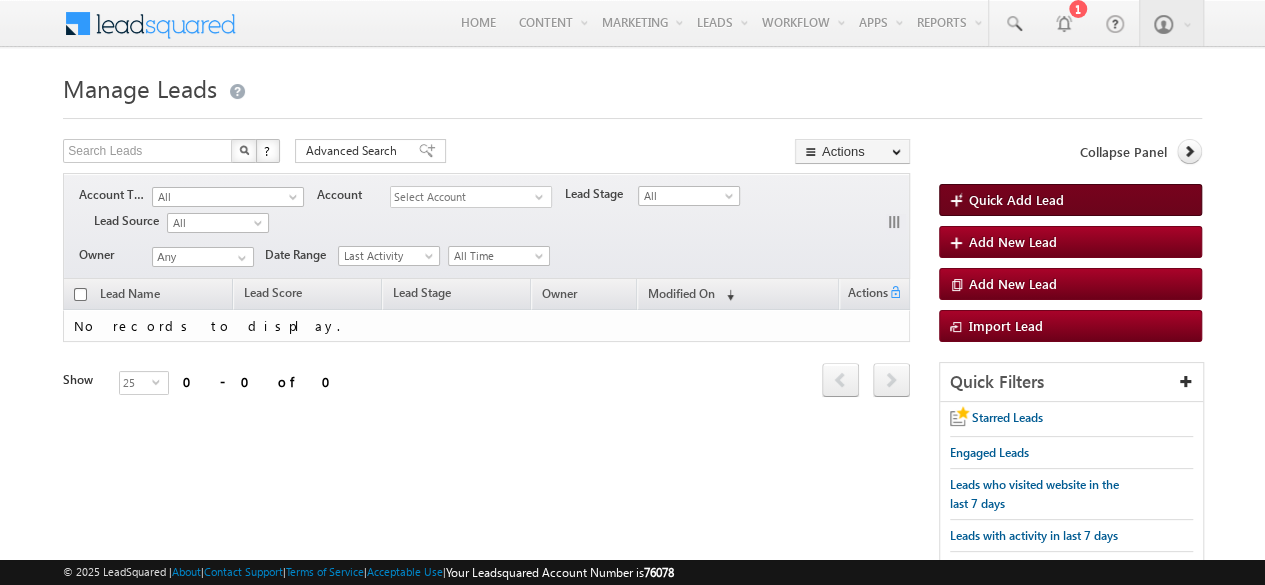 click at bounding box center [959, 202] 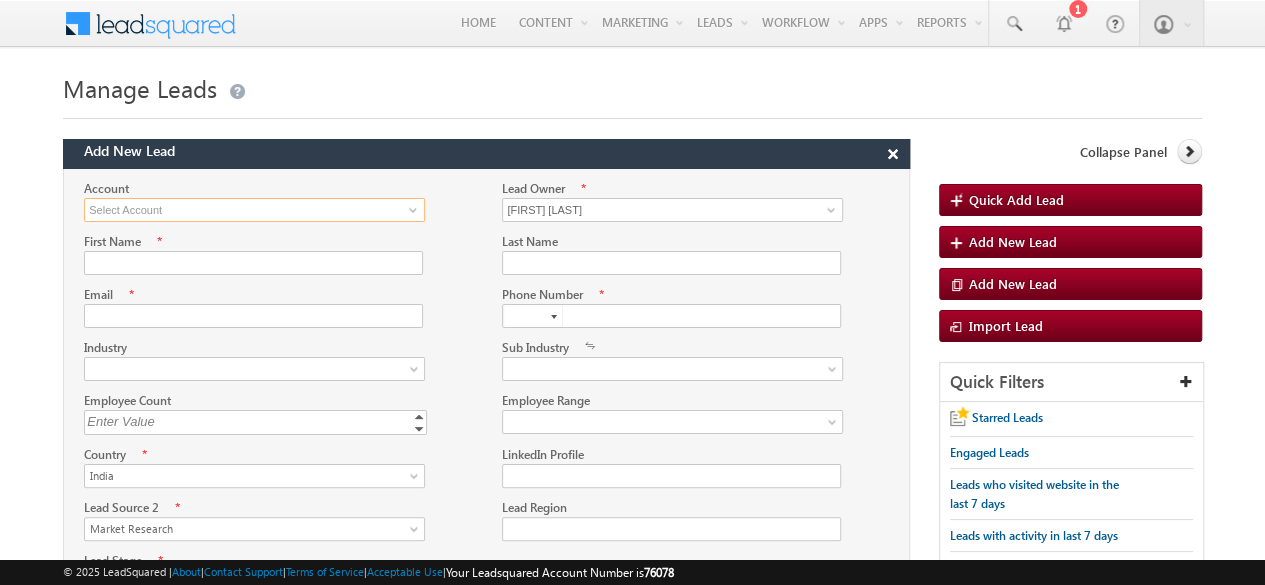 click at bounding box center (254, 210) 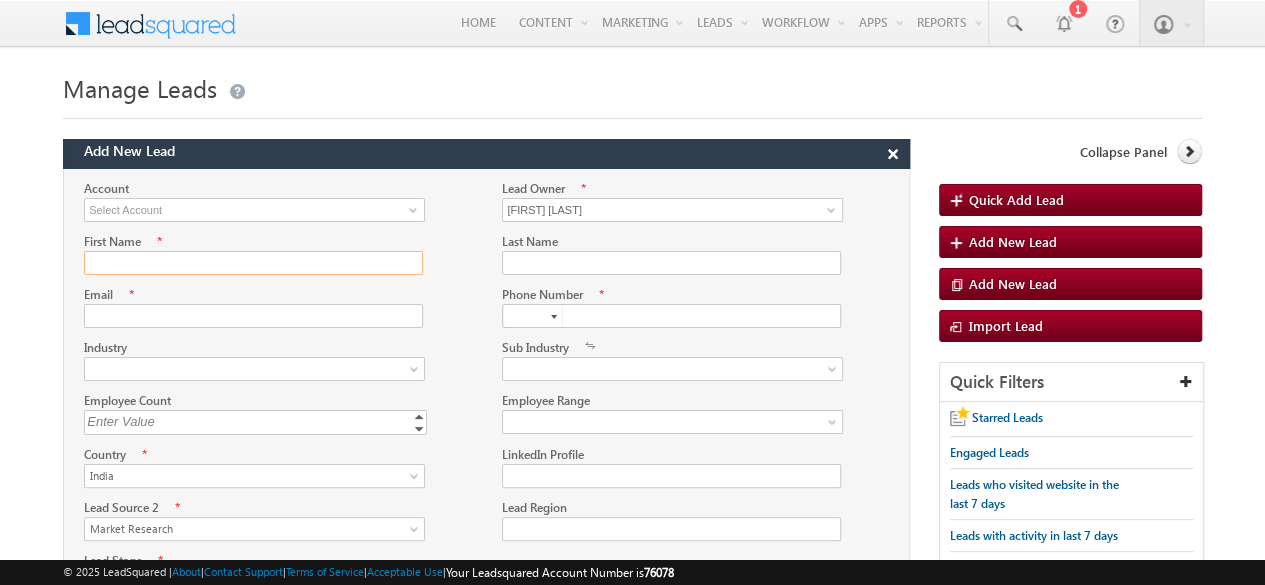 click on "First Name" at bounding box center [253, 263] 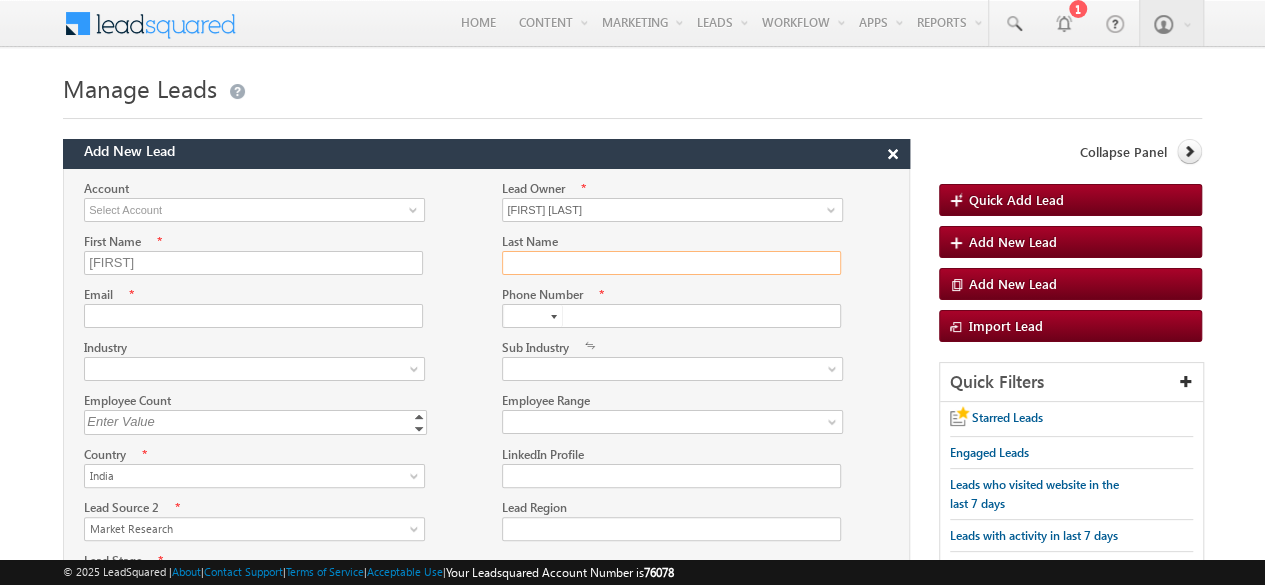 type on "[FIRST]" 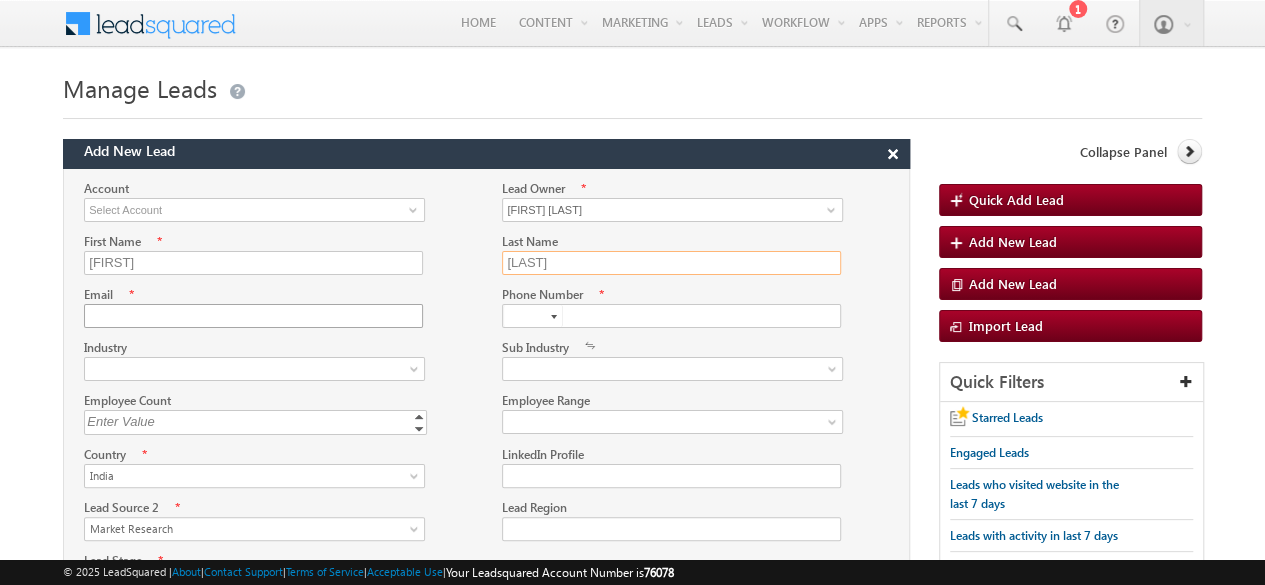 type on "[LAST]" 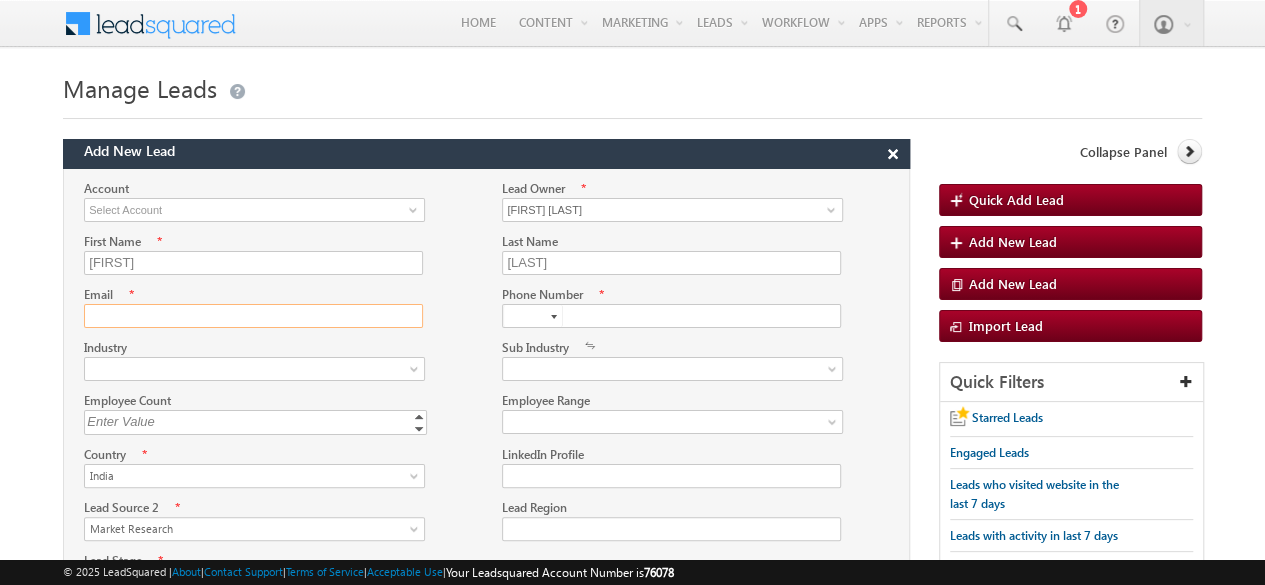 click on "Email" 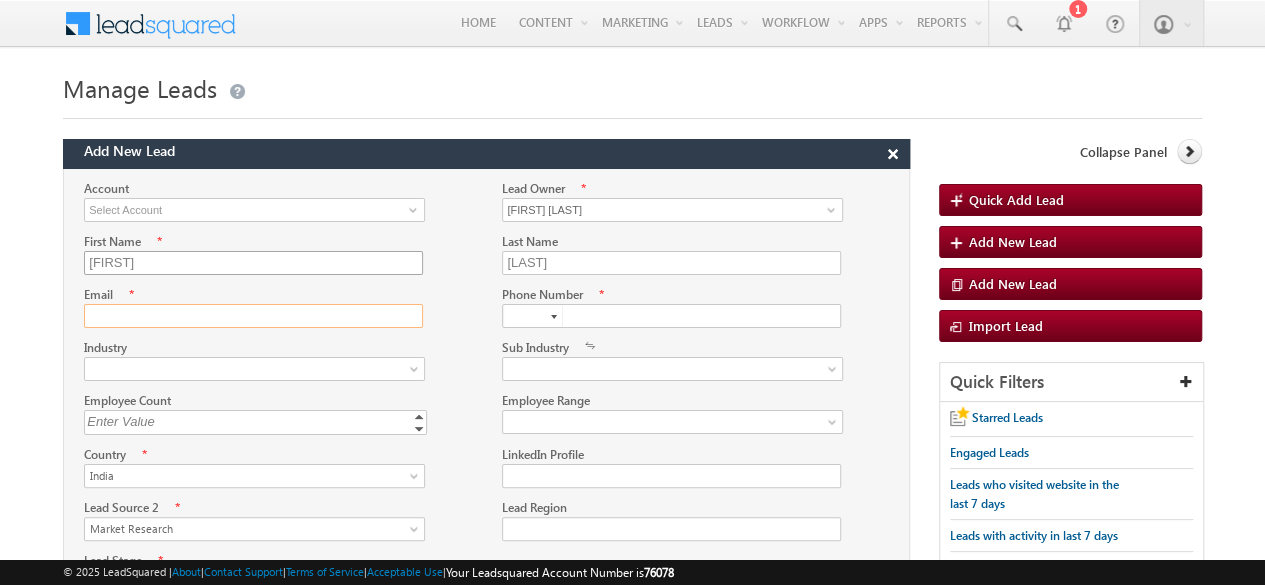paste on "mayurjashnani@[EMAIL]" 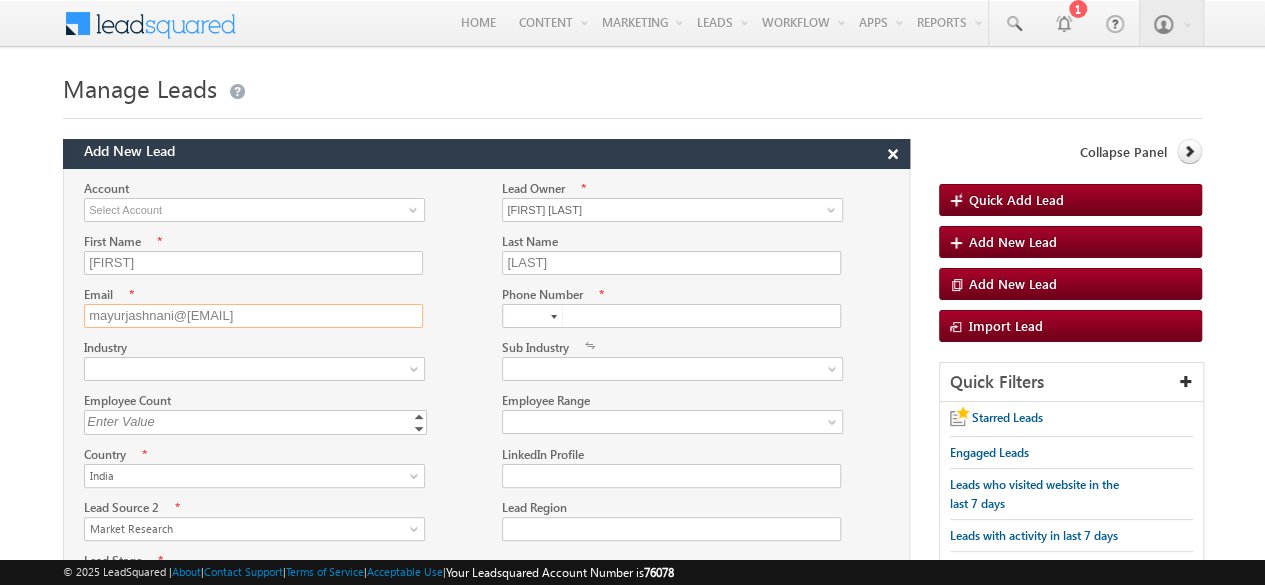 type on "mayurjashnani@[EMAIL]" 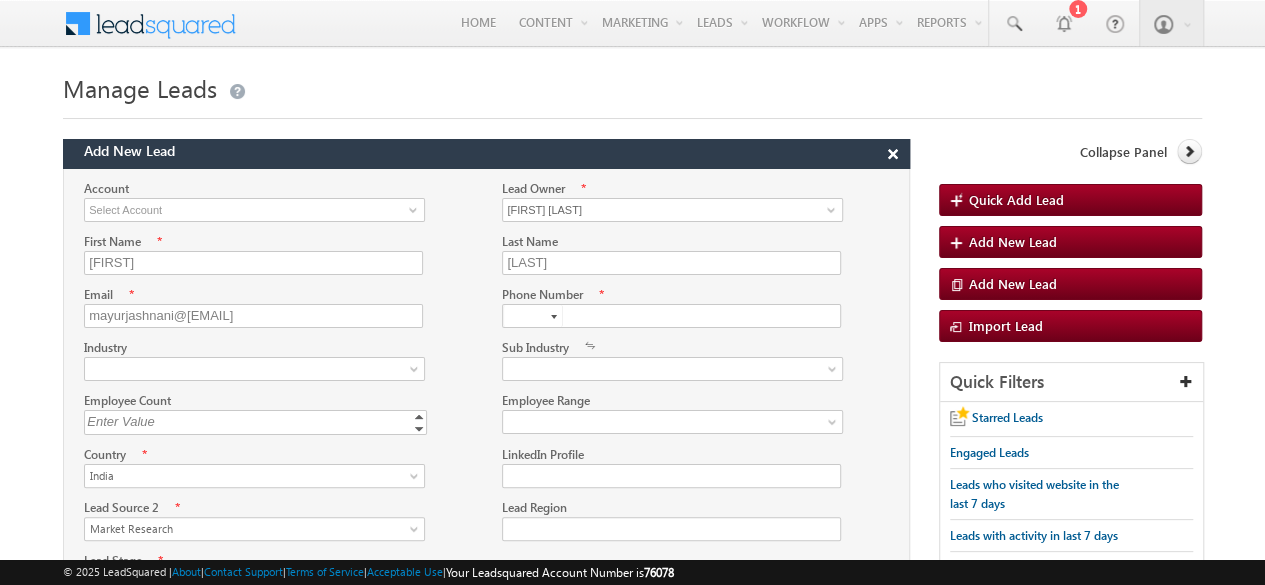 click at bounding box center [554, 317] 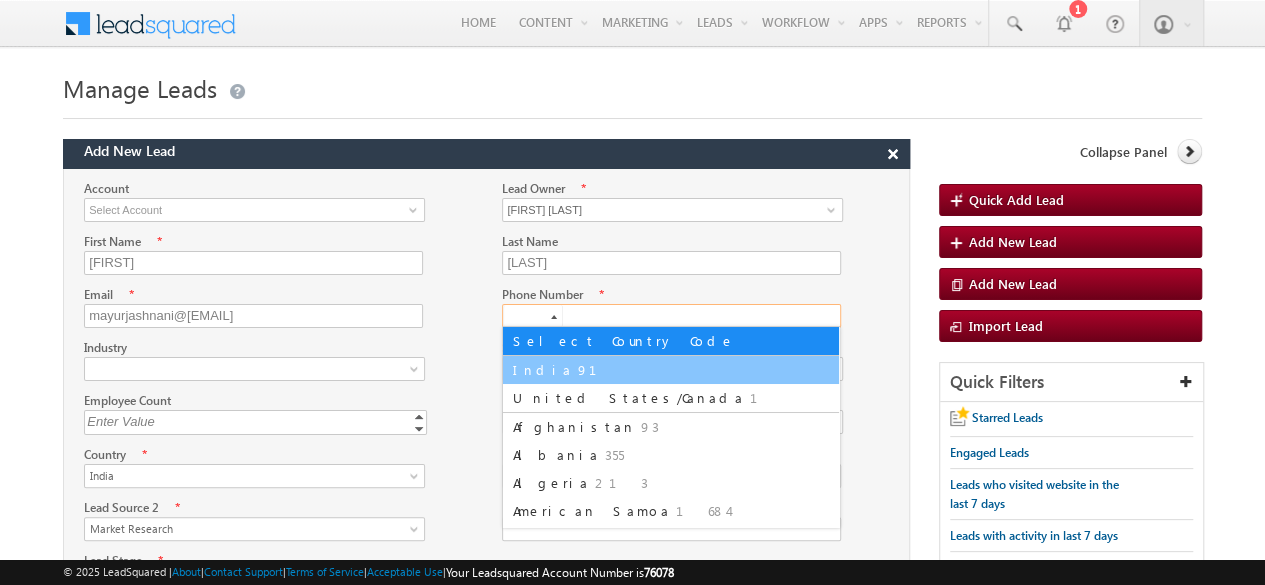 click on "India 91" at bounding box center (671, 370) 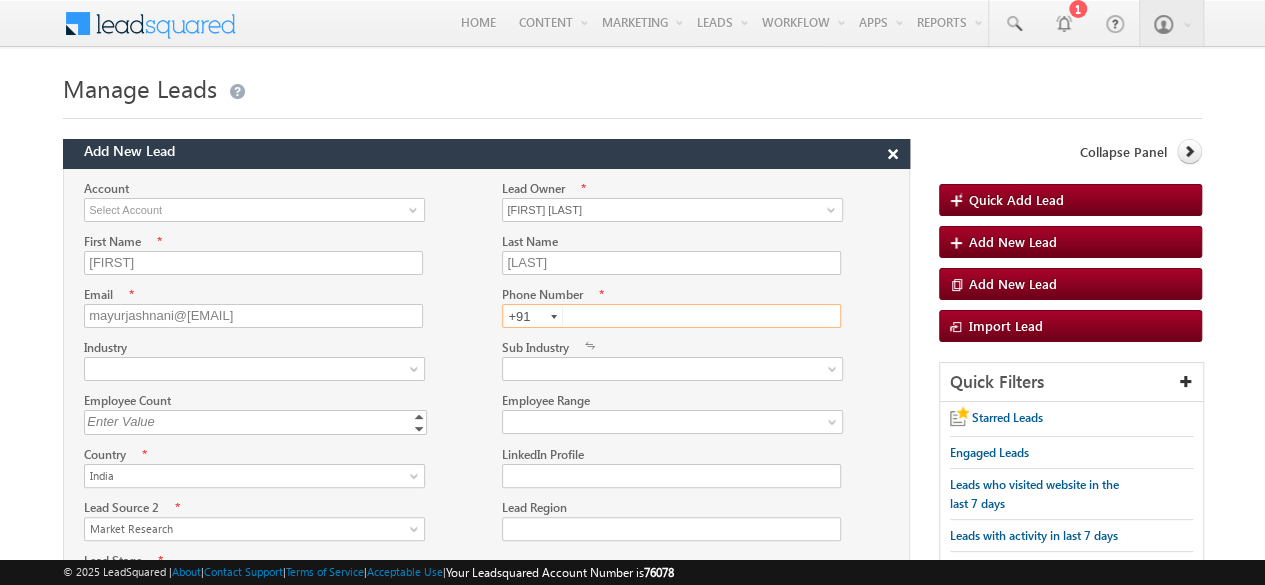 click at bounding box center (671, 316) 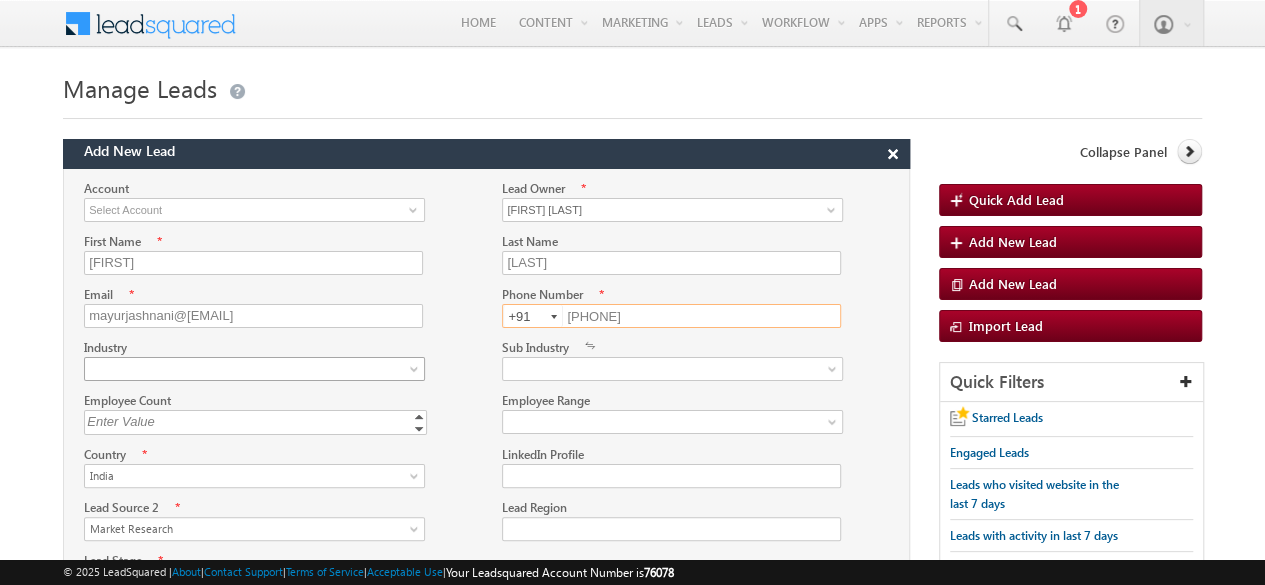 type on "[PHONE]" 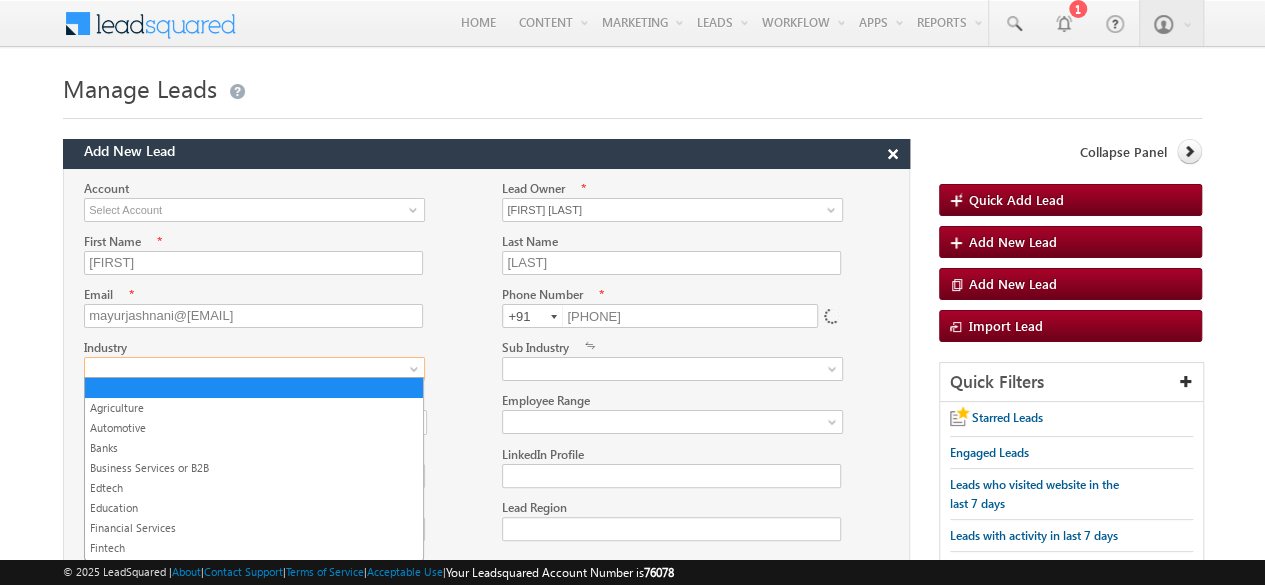 click at bounding box center (254, 369) 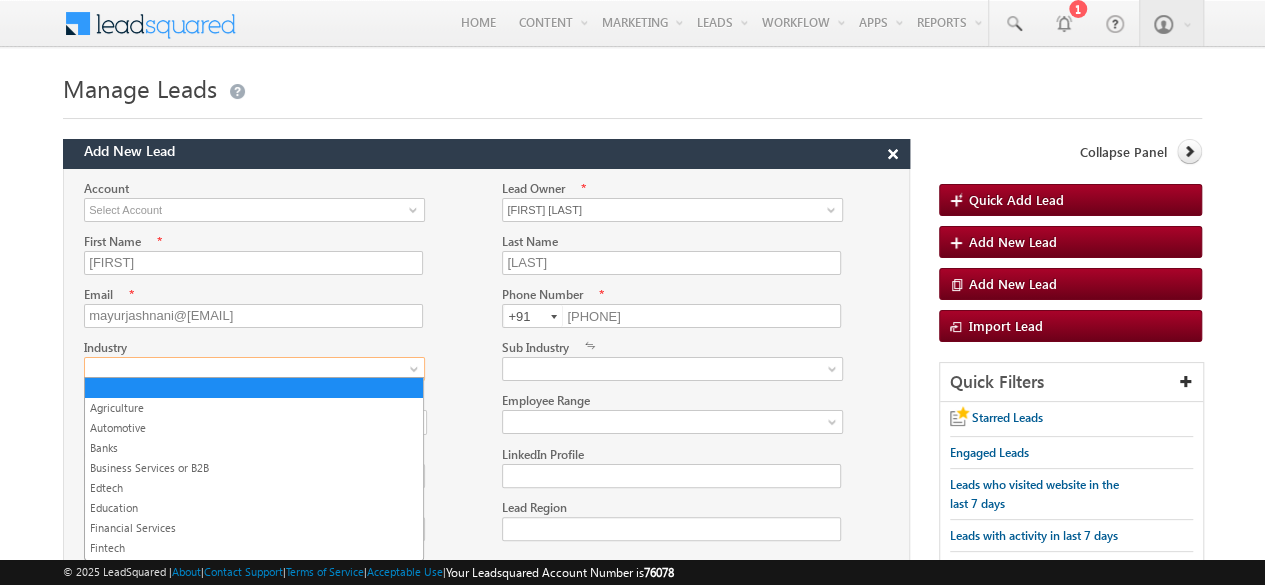 scroll, scrollTop: 359, scrollLeft: 0, axis: vertical 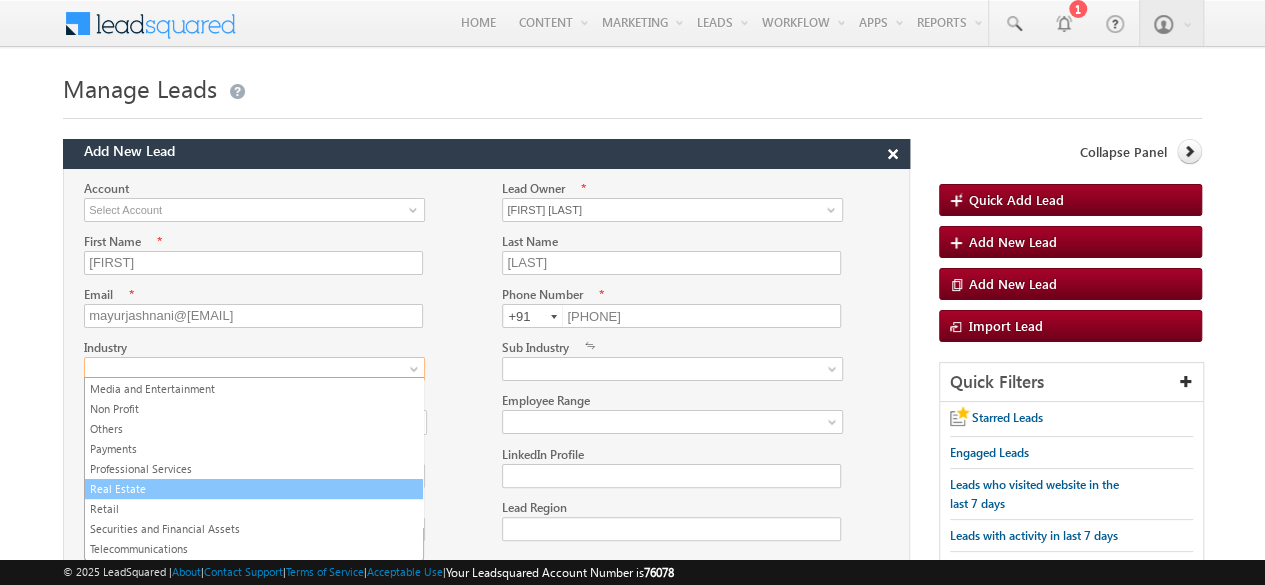 click on "Real Estate" at bounding box center (254, 489) 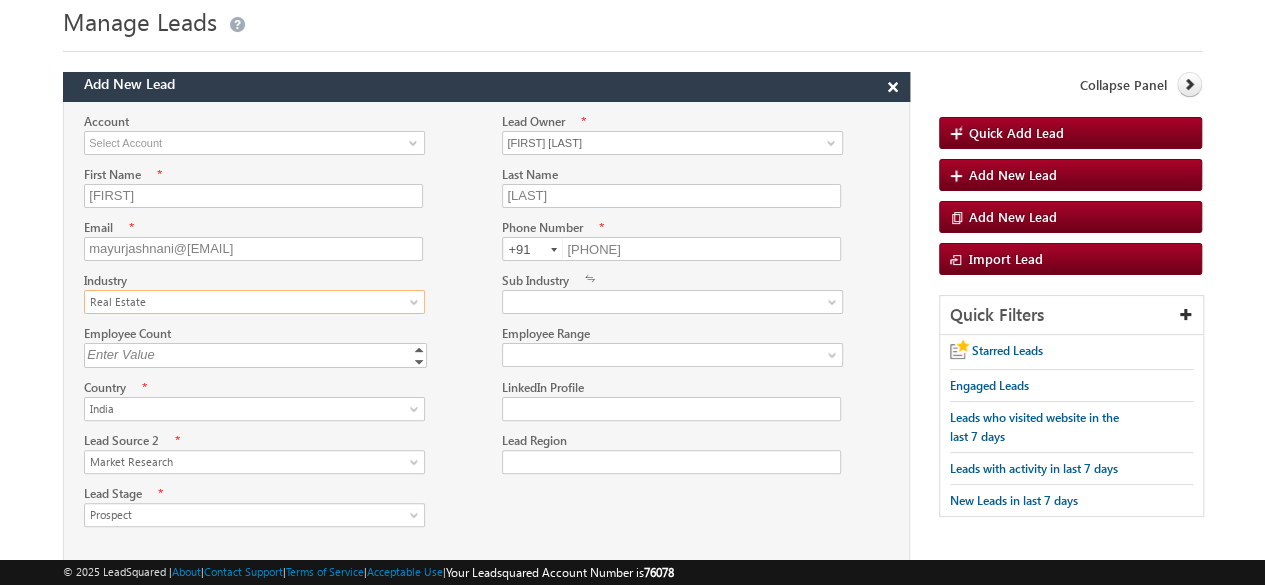 scroll, scrollTop: 76, scrollLeft: 0, axis: vertical 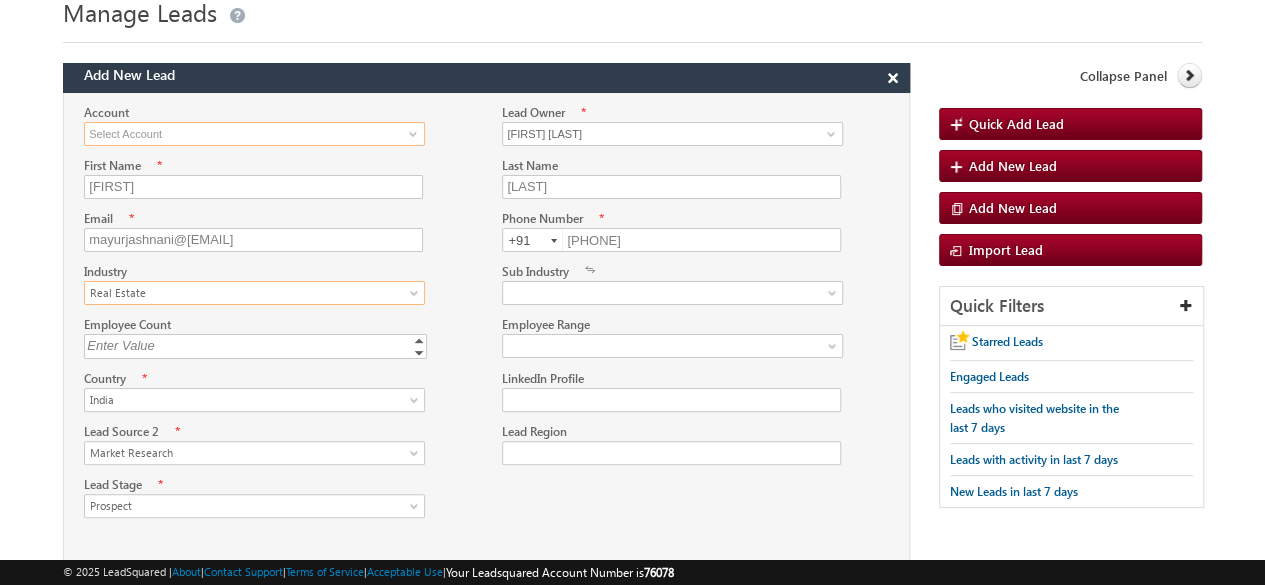 click at bounding box center [254, 134] 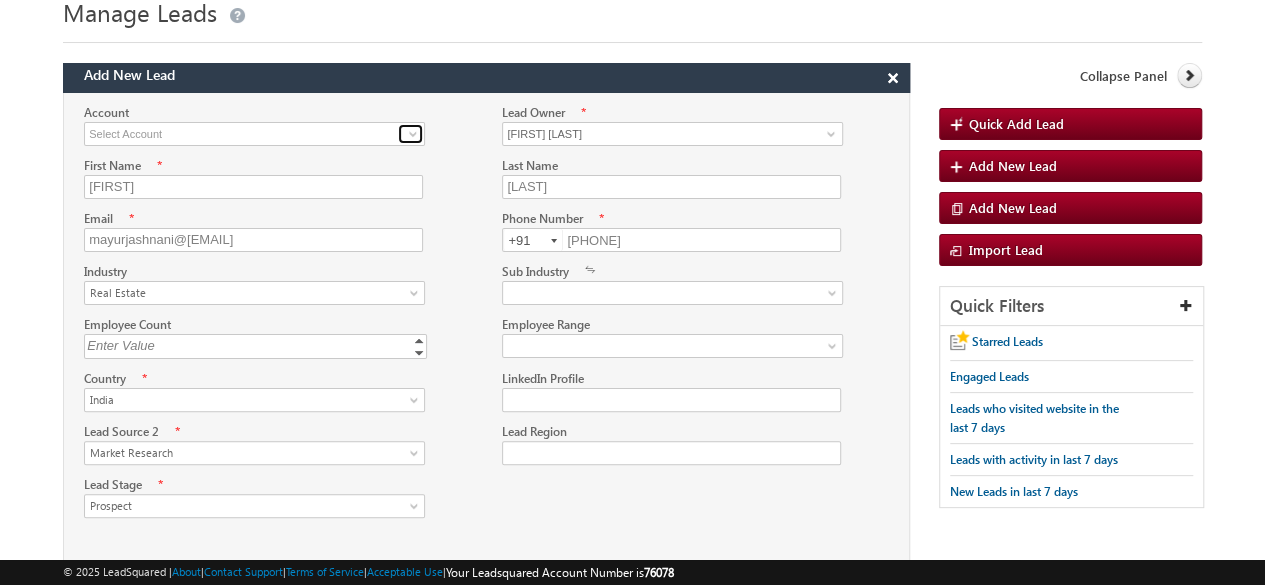 click at bounding box center [413, 134] 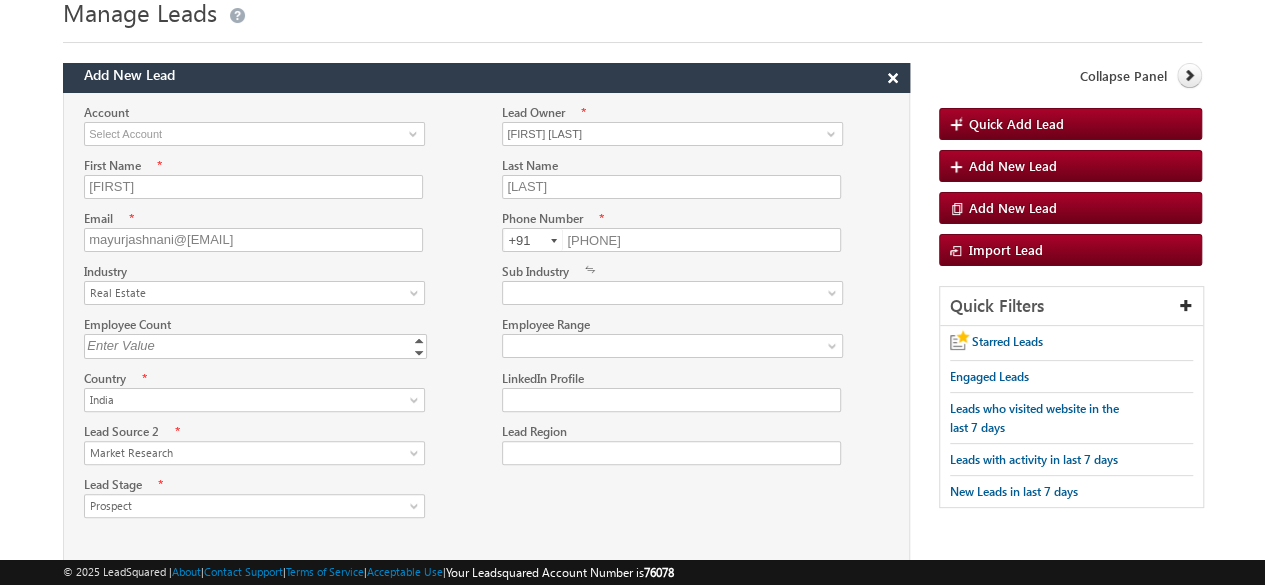 click on "First Name
*
[FIRST]" at bounding box center [273, 177] 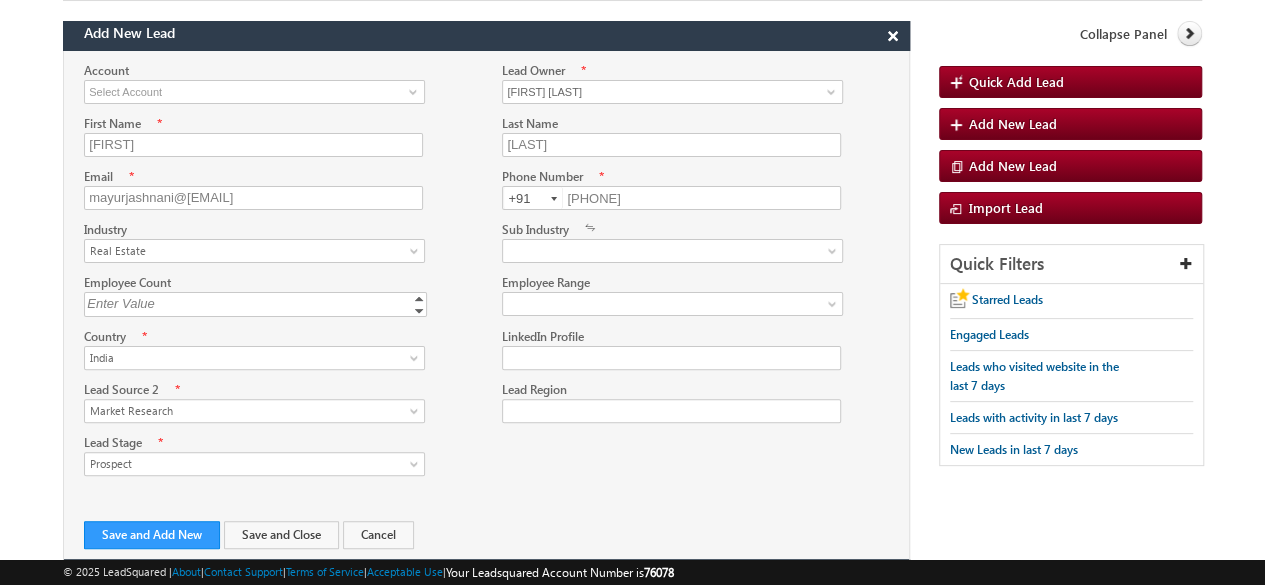 scroll, scrollTop: 124, scrollLeft: 0, axis: vertical 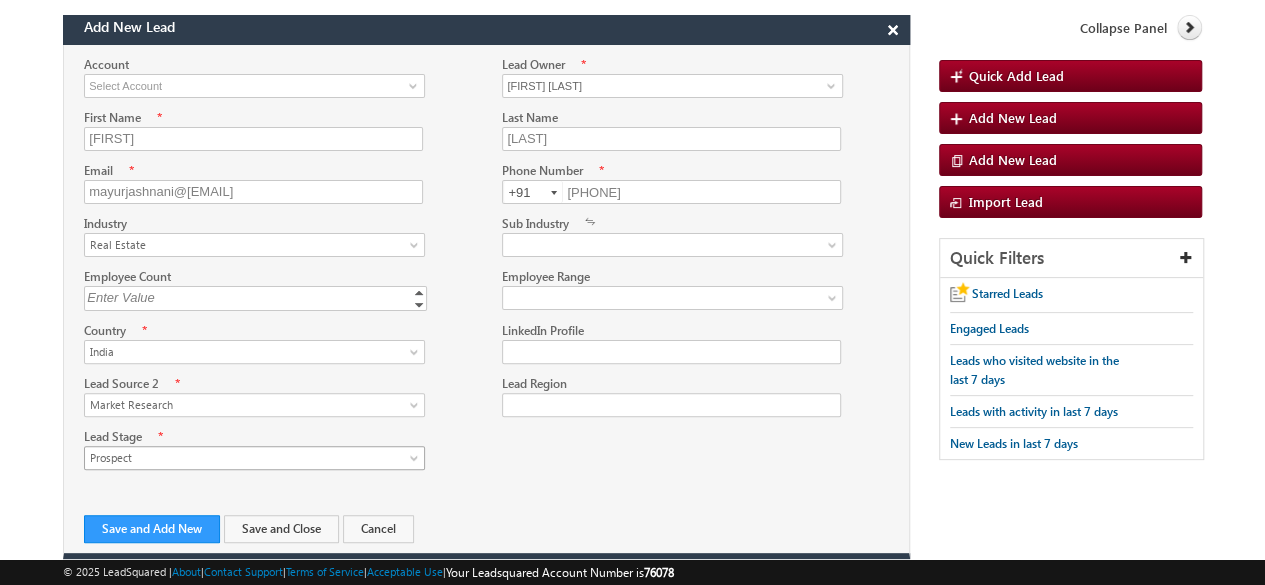 click on "Prospect" at bounding box center [249, 458] 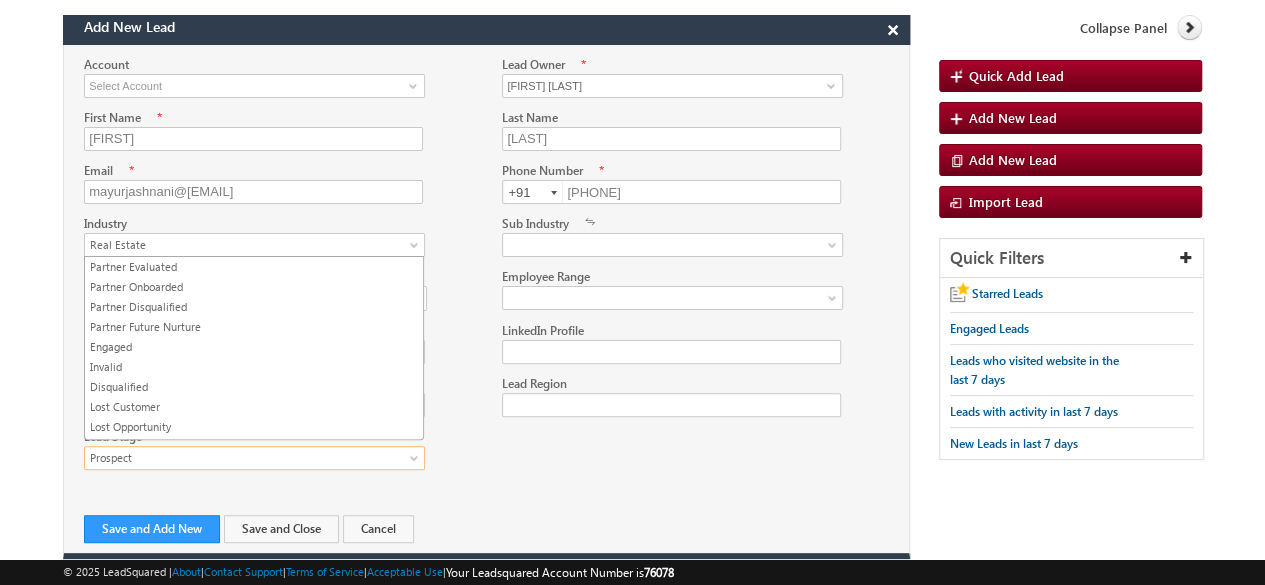 scroll, scrollTop: 301, scrollLeft: 0, axis: vertical 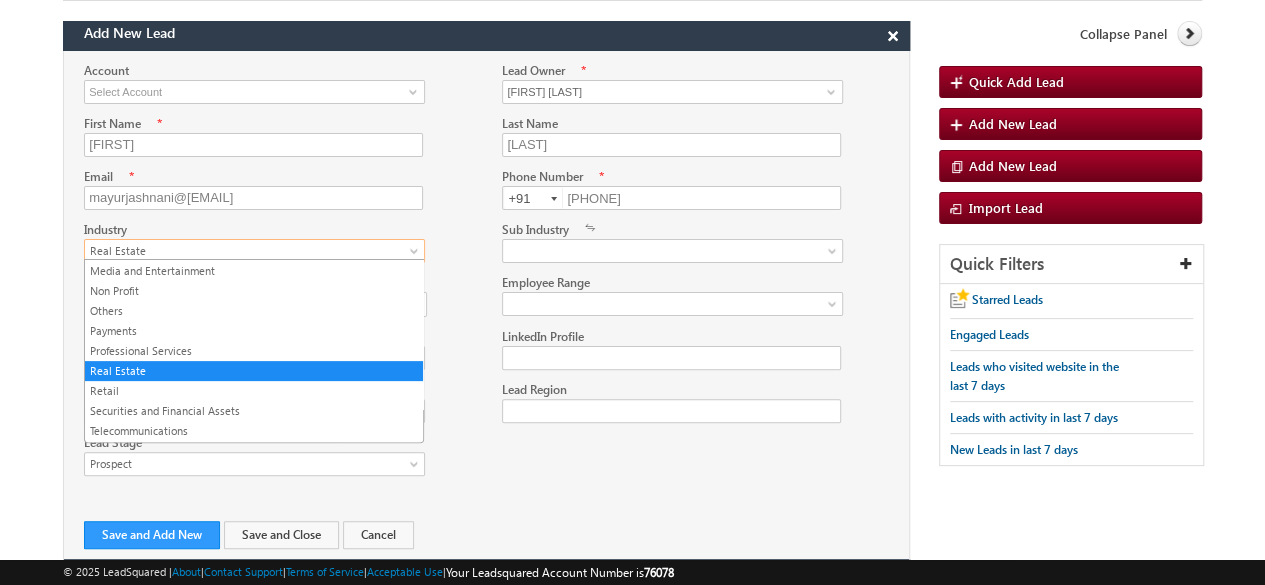 click on "Real Estate" at bounding box center (249, 251) 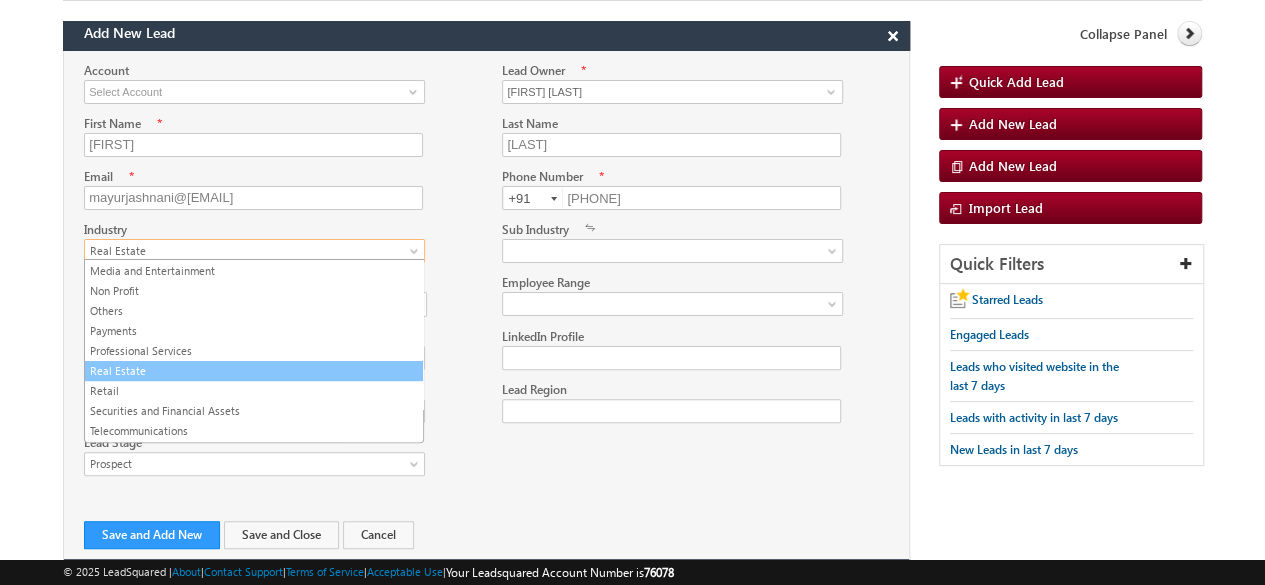click on "Real Estate" at bounding box center (254, 371) 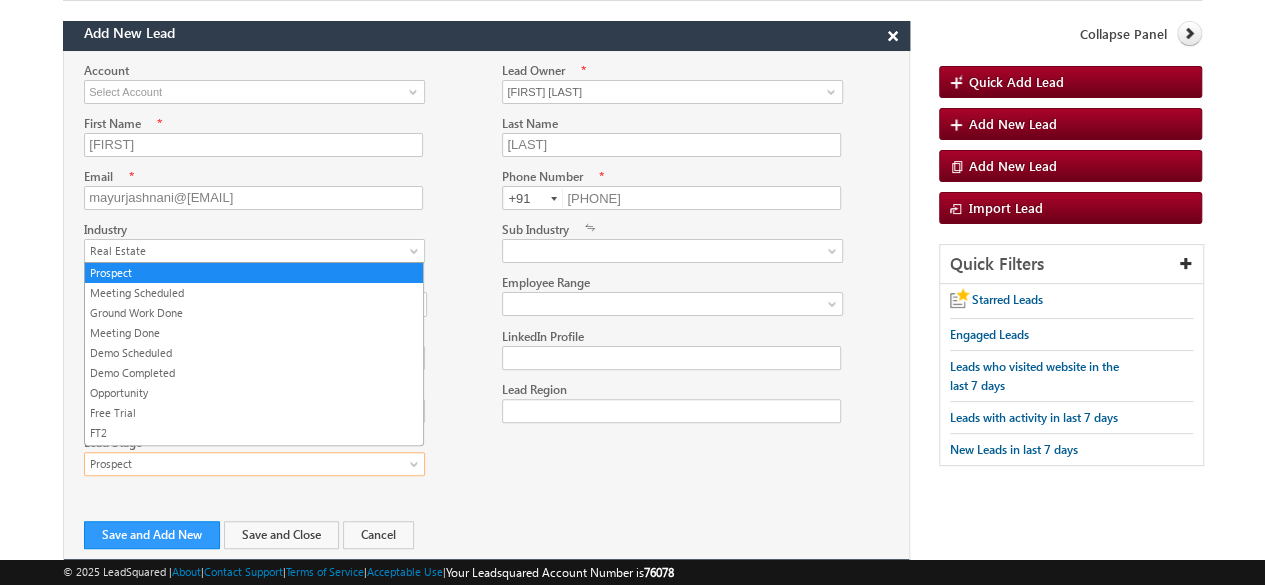 click on "Prospect" at bounding box center (249, 464) 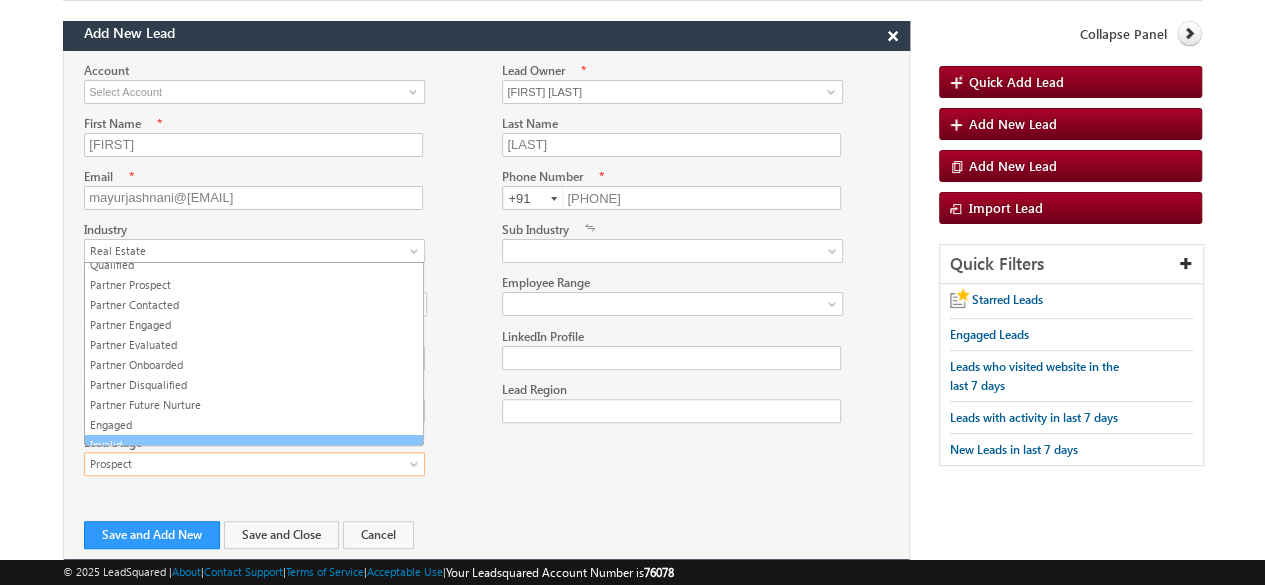scroll, scrollTop: 242, scrollLeft: 0, axis: vertical 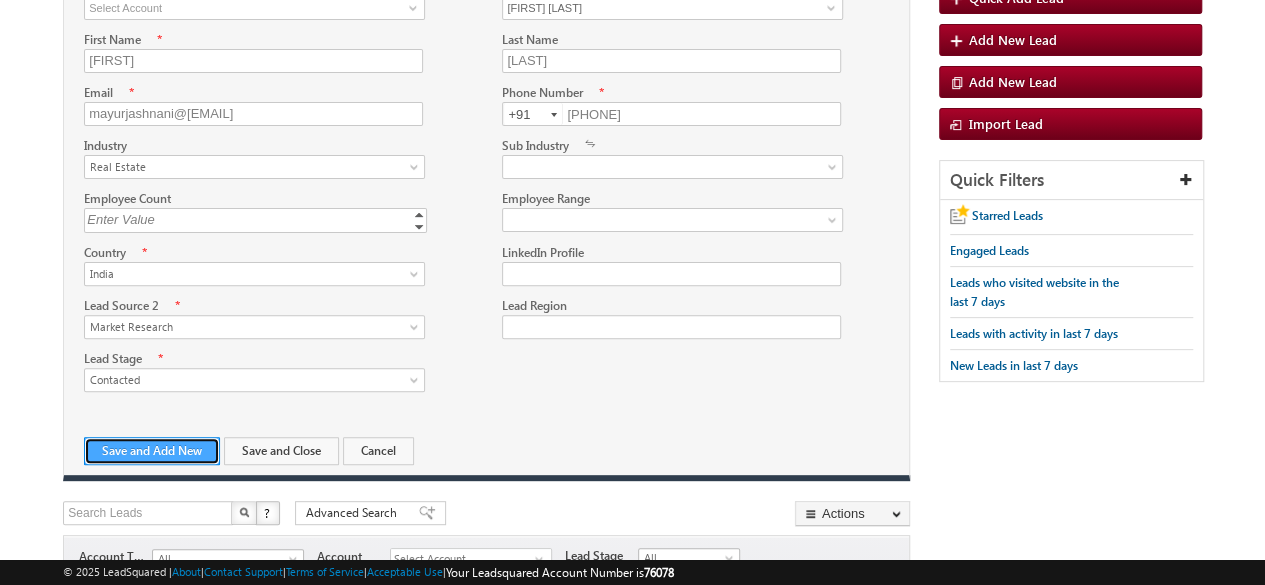 click on "Save and Add New" at bounding box center [152, 451] 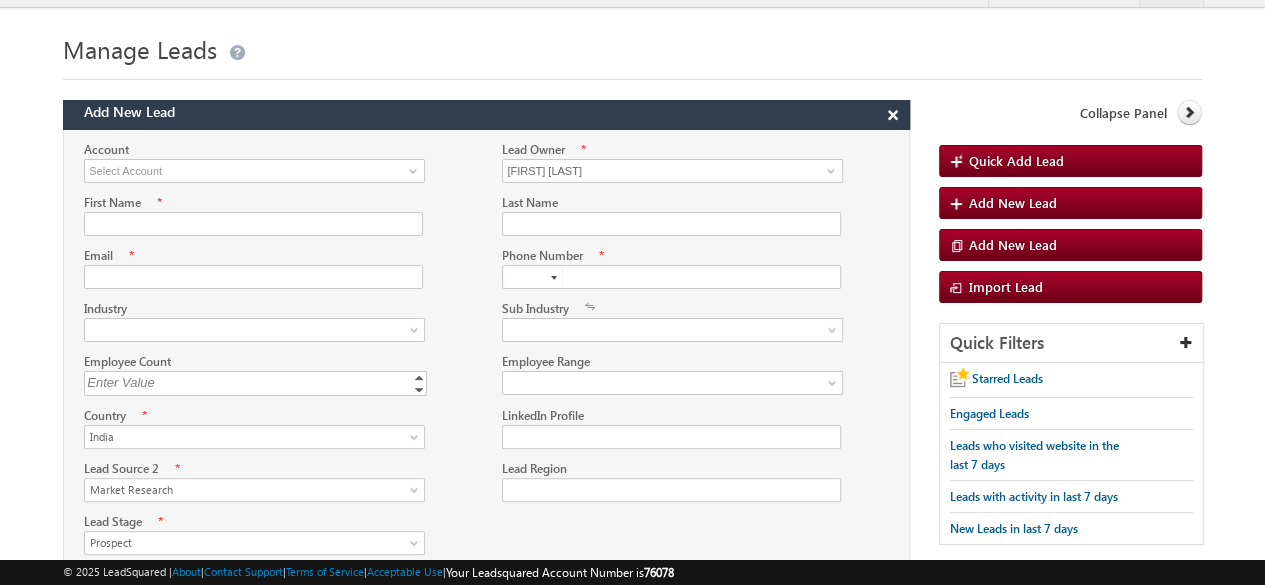 scroll, scrollTop: 0, scrollLeft: 0, axis: both 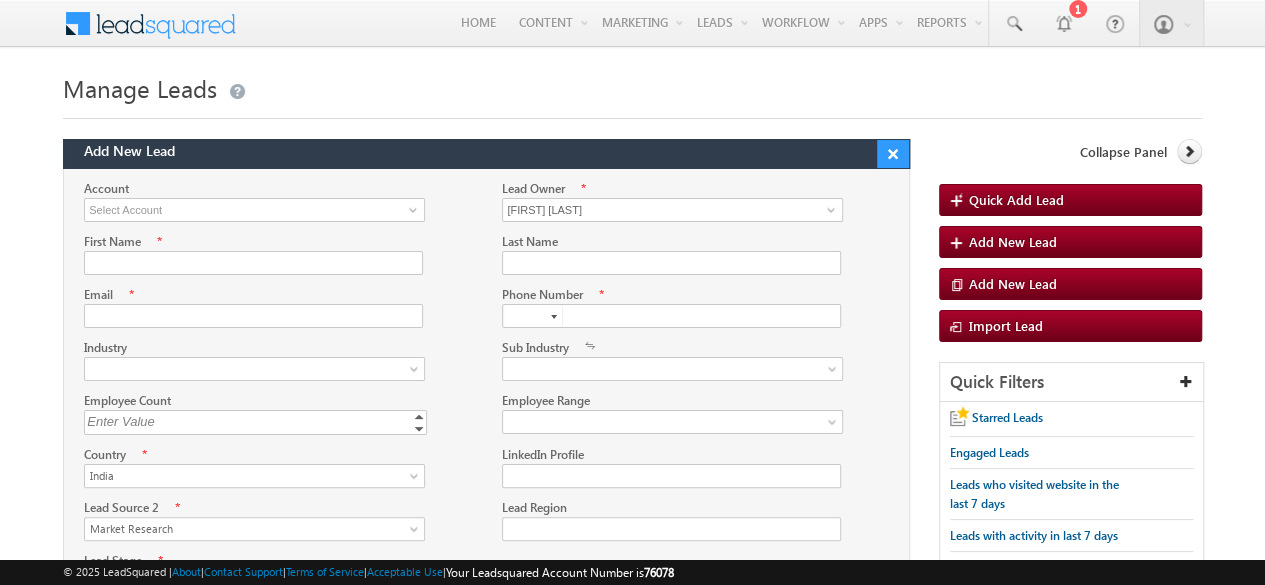 click on "×" at bounding box center (893, 154) 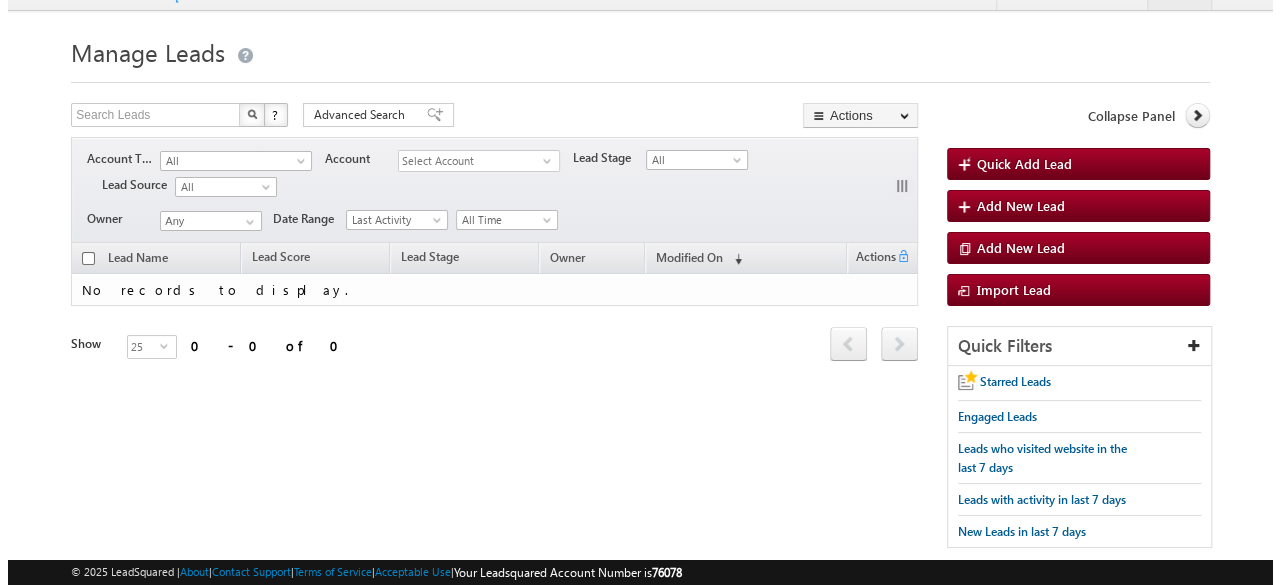 scroll, scrollTop: 38, scrollLeft: 0, axis: vertical 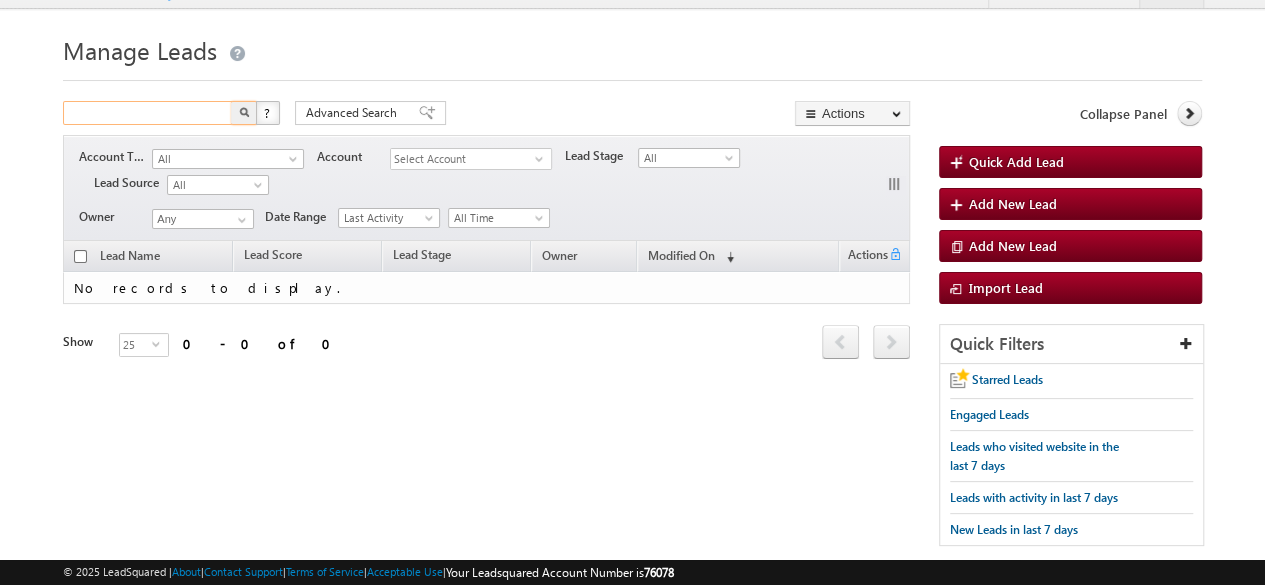 click at bounding box center [148, 113] 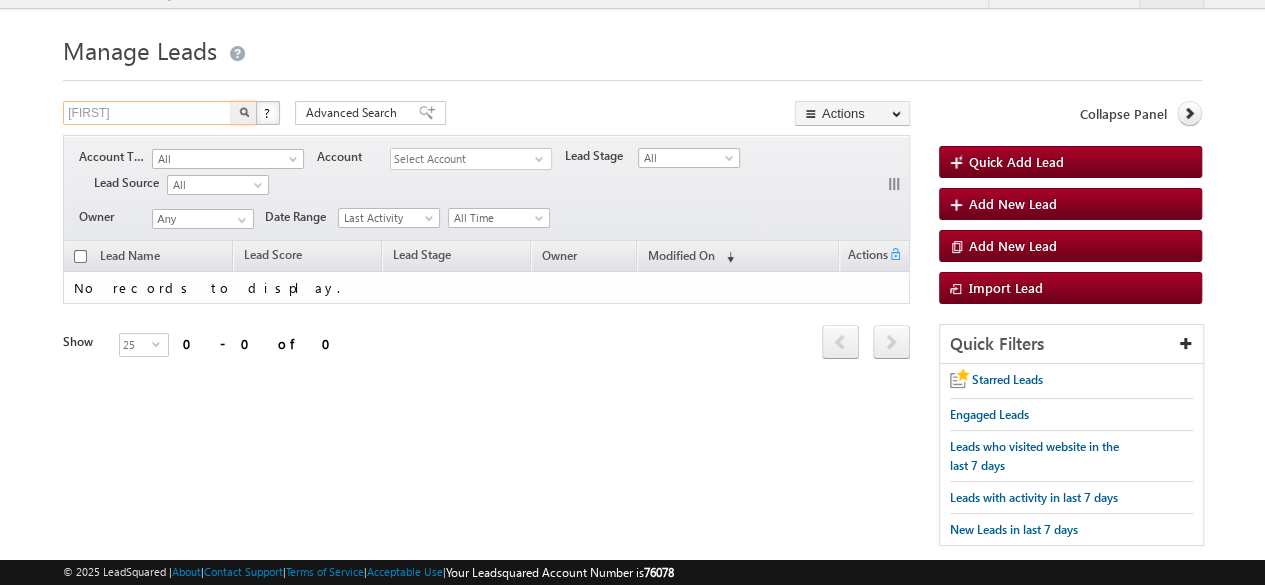type on "[FIRST]" 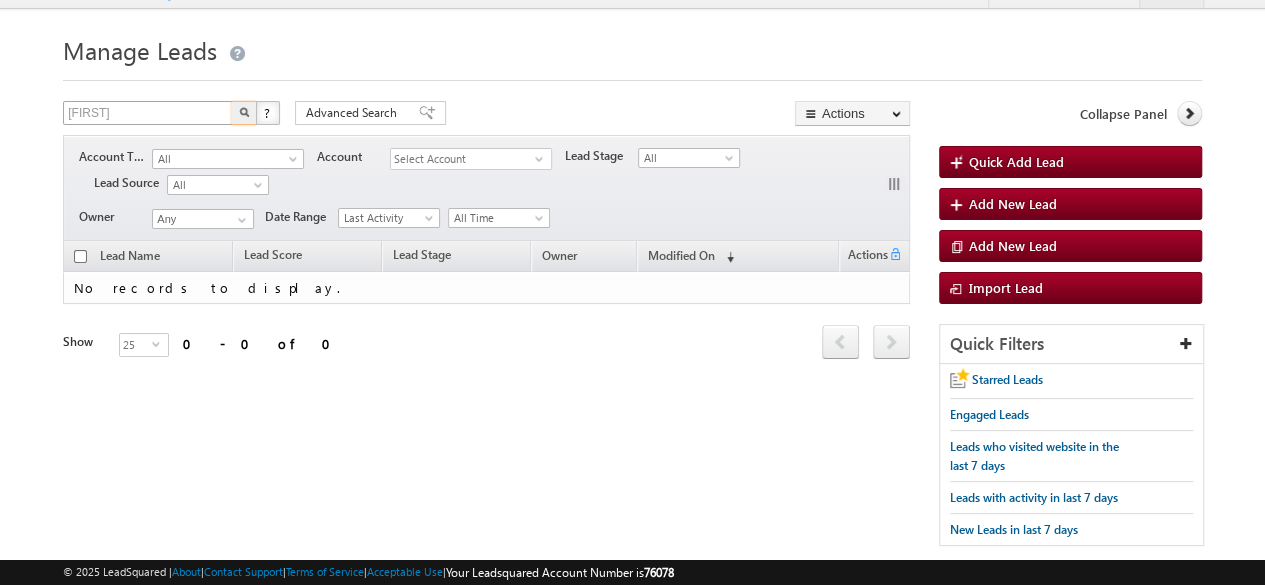 click at bounding box center [244, 113] 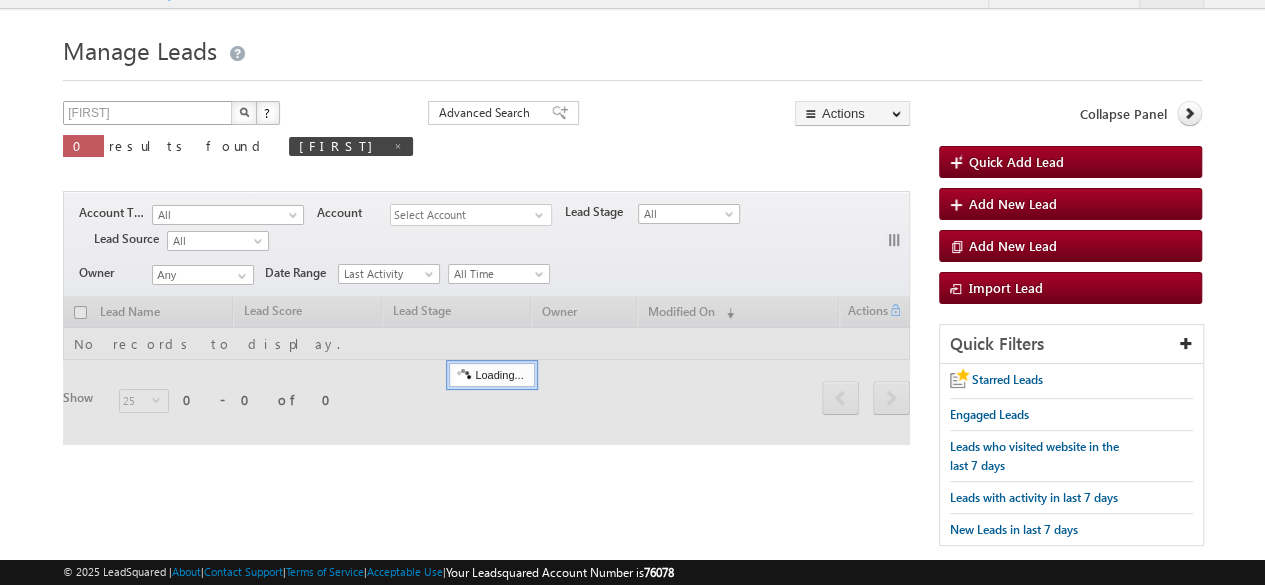 type 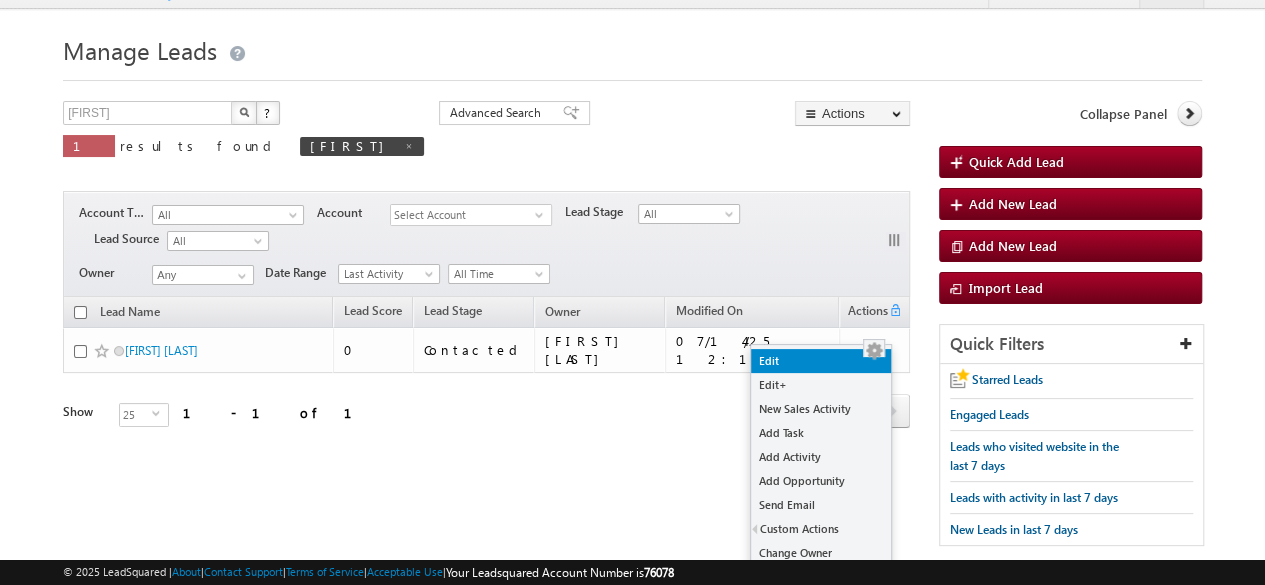 click on "Edit" at bounding box center [821, 361] 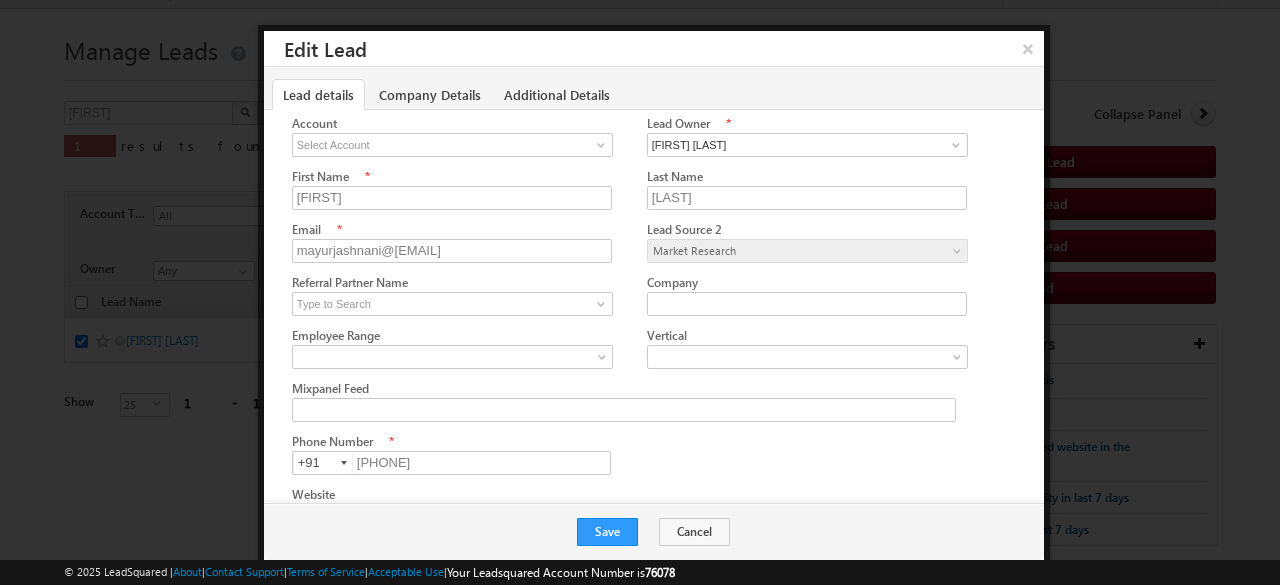 scroll, scrollTop: 33, scrollLeft: 0, axis: vertical 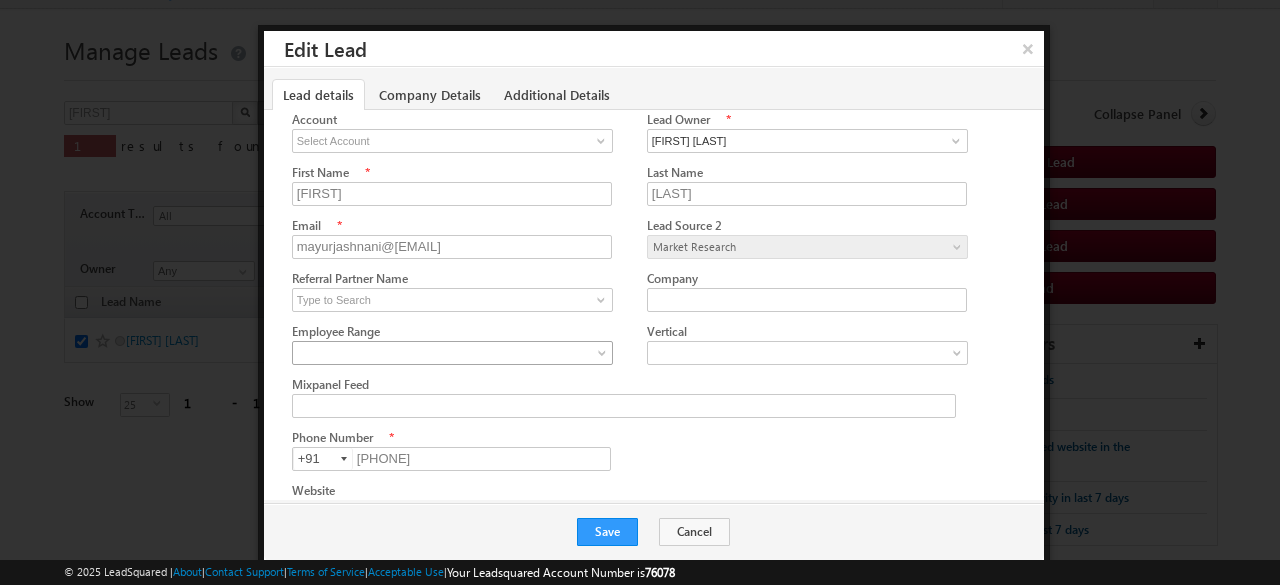 click at bounding box center [448, 353] 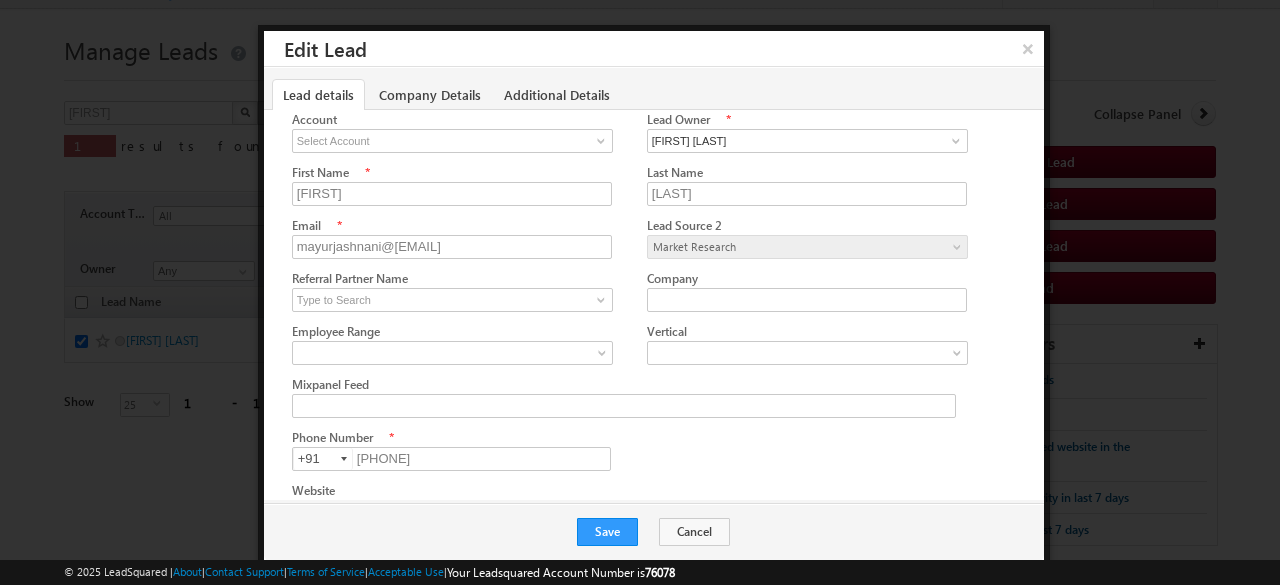 click on "Mixpanel Feed" at bounding box center [629, 384] 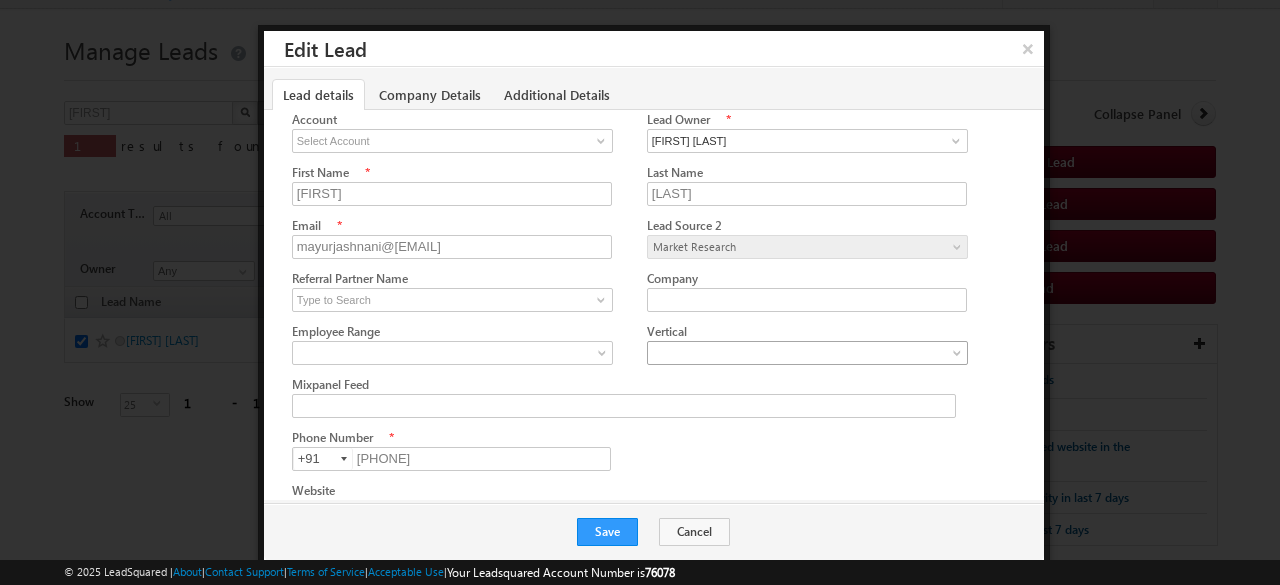 click at bounding box center (808, 353) 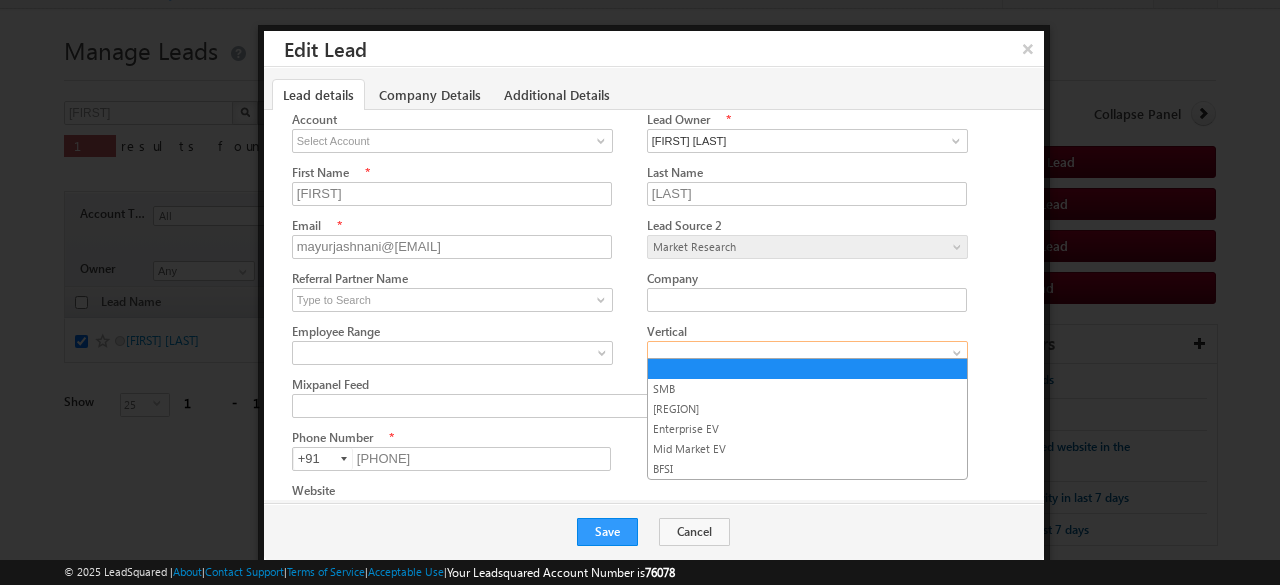 click on "Phone Number
*
[PHONE] [PHONE] +91" at bounding box center (469, 449) 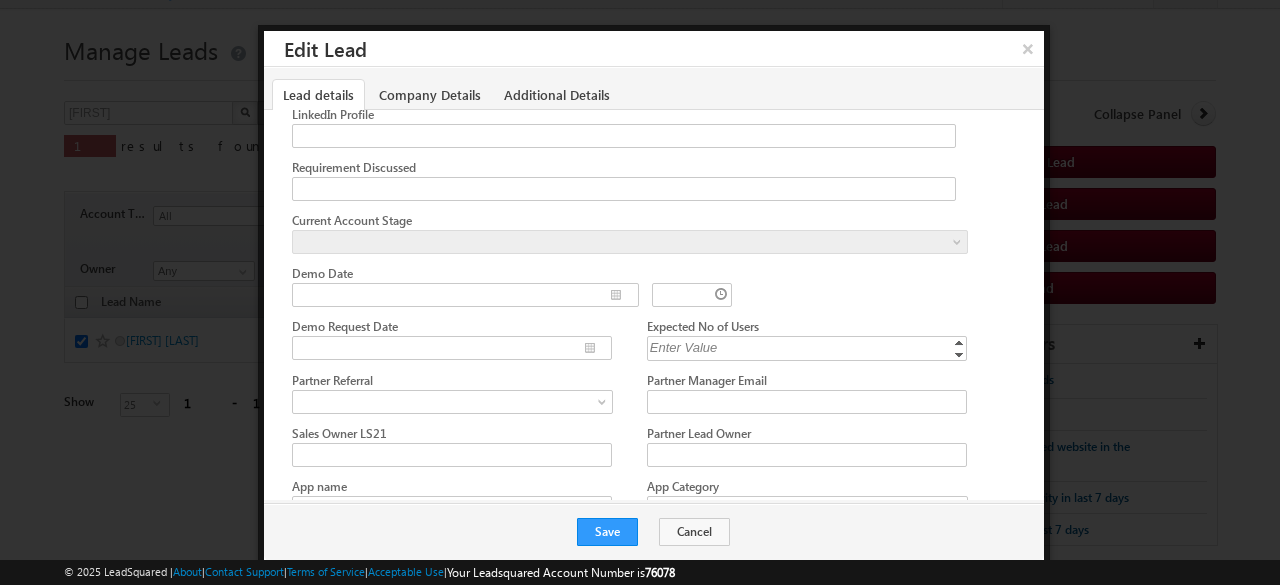 scroll, scrollTop: 738, scrollLeft: 0, axis: vertical 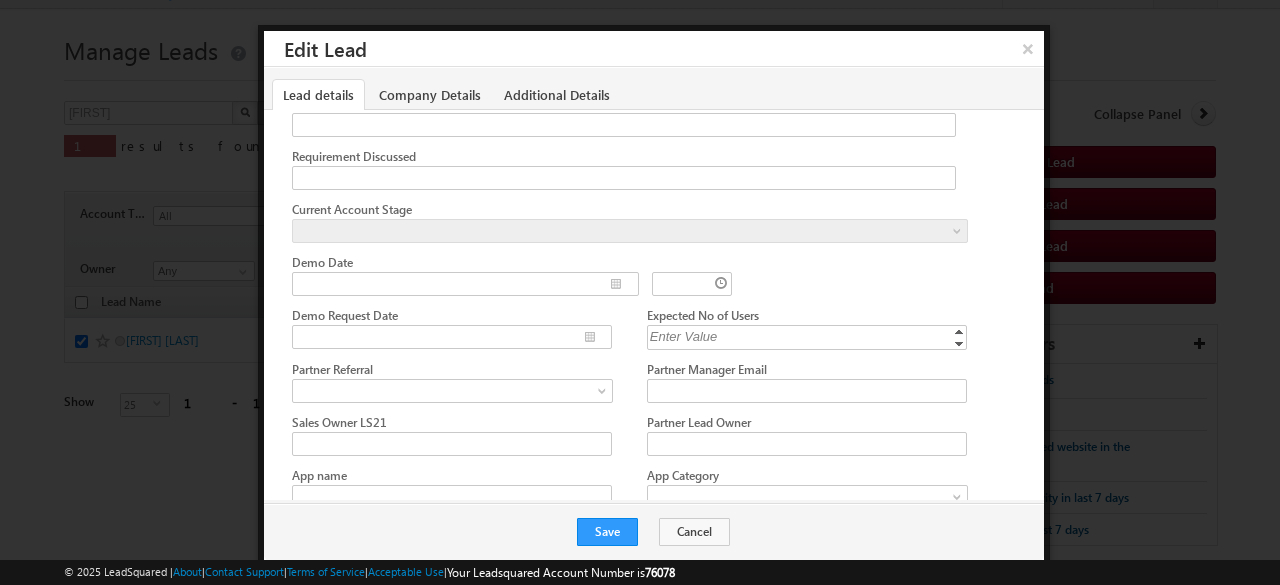 click at bounding box center [659, 226] 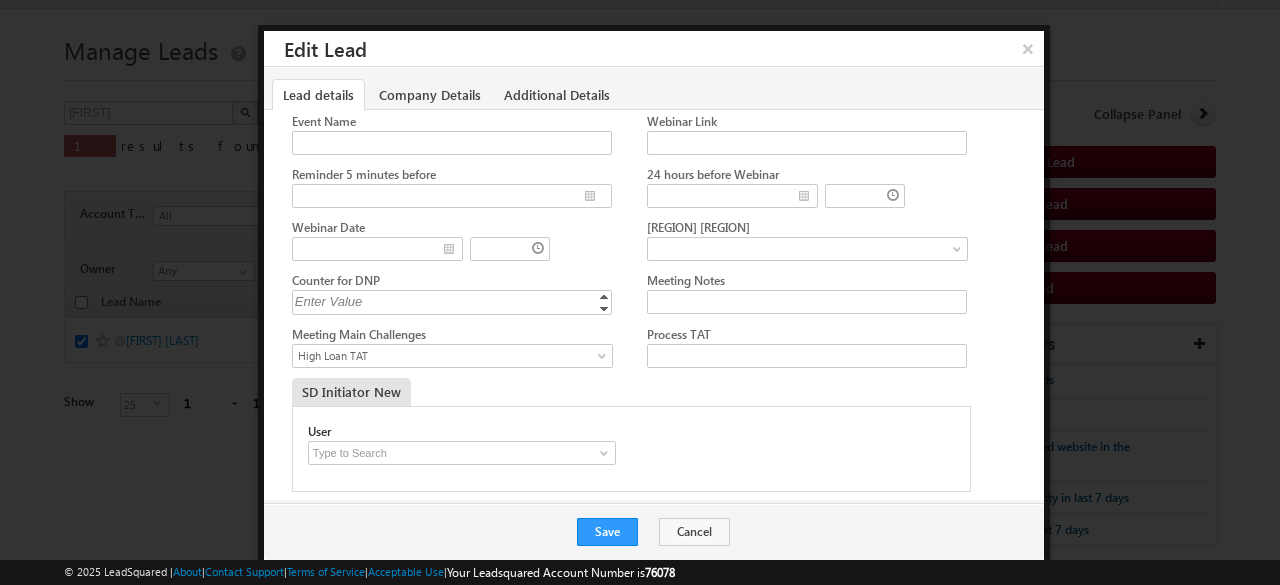 scroll, scrollTop: 2555, scrollLeft: 0, axis: vertical 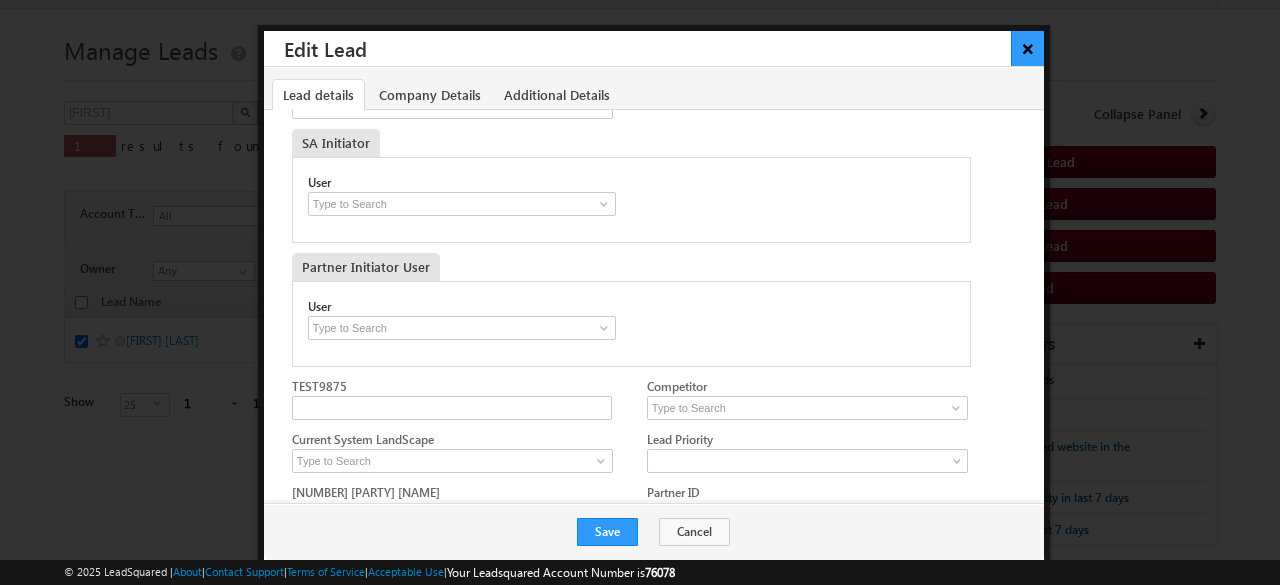 click on "×" at bounding box center (1027, 48) 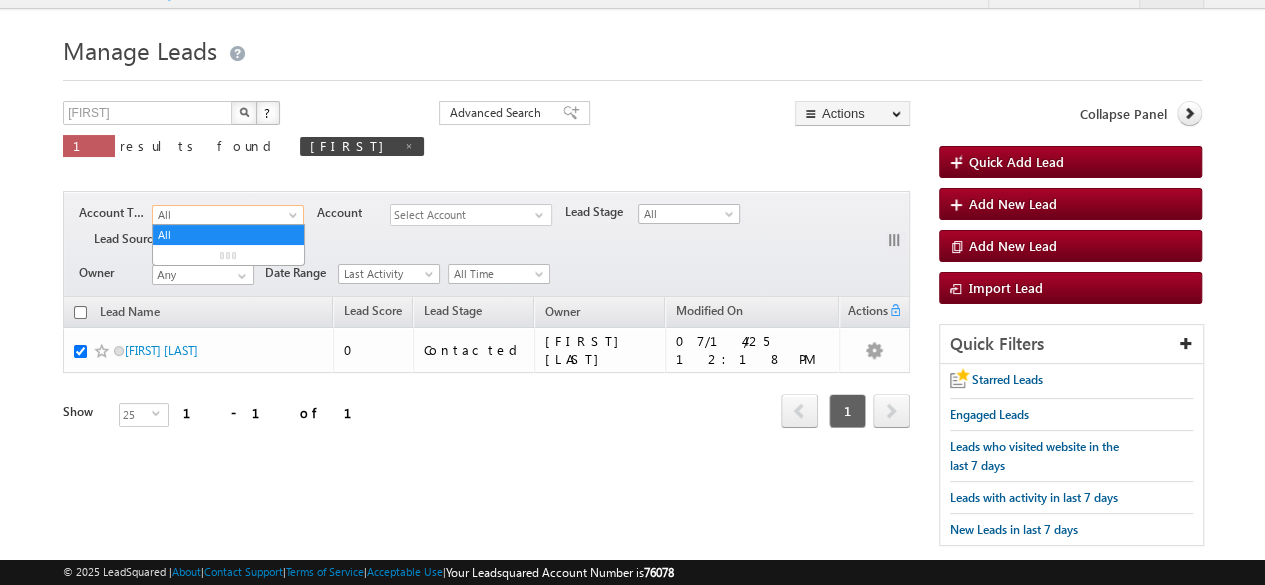 click on "All" at bounding box center [222, 215] 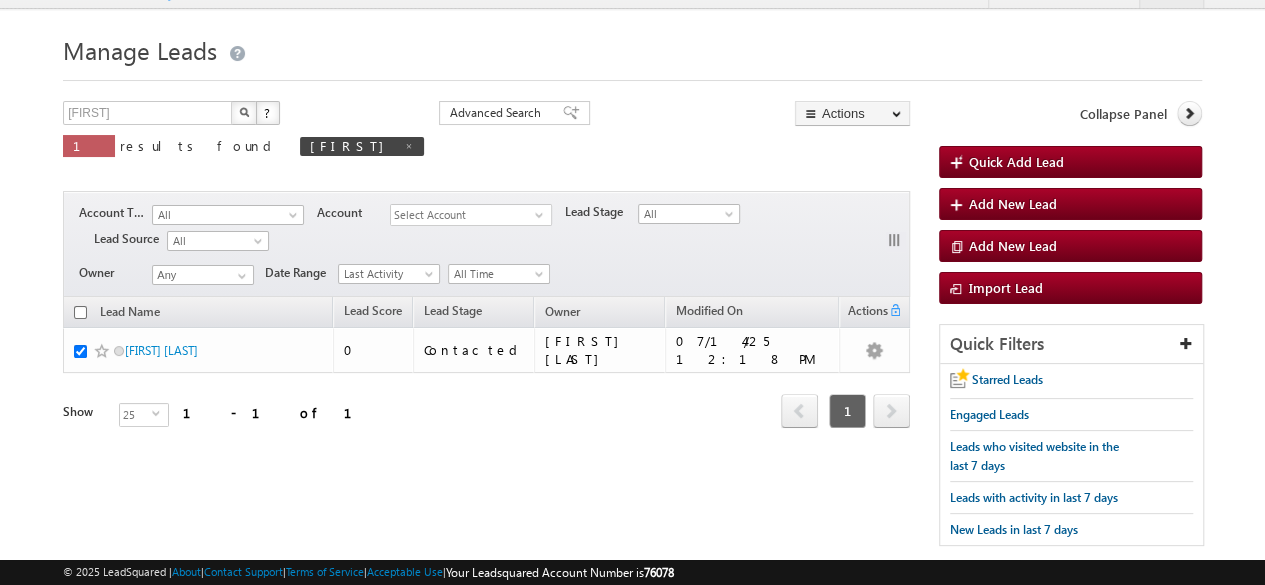 click on "Refresh first prev 1 next last 1 - 1 of 1" at bounding box center [486, 402] 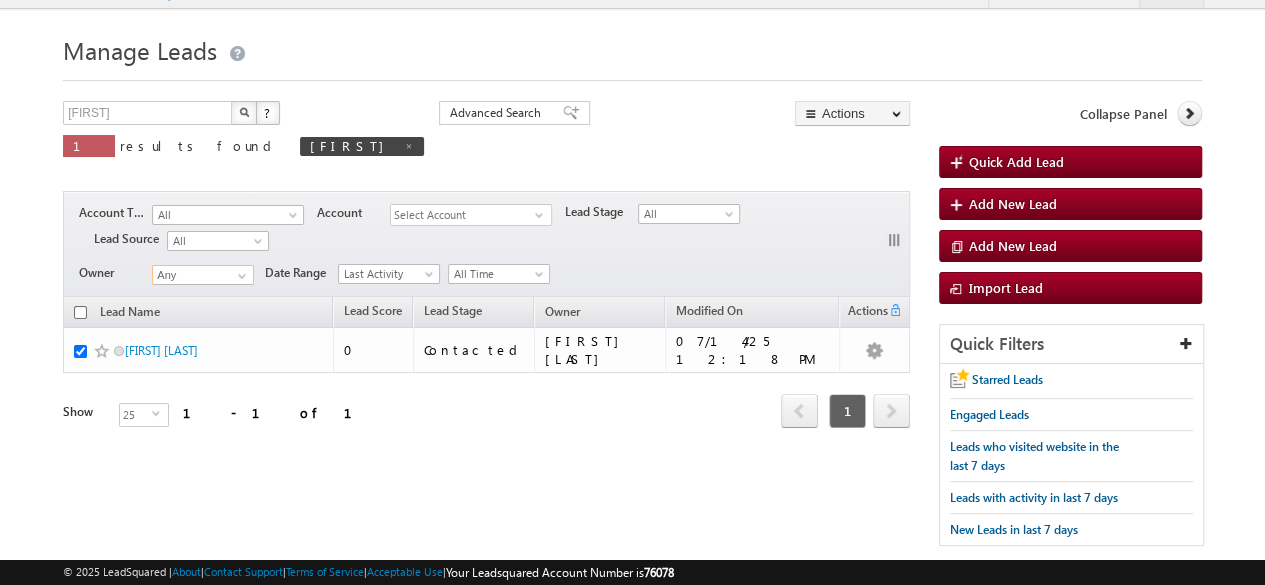 click on "Any" at bounding box center [203, 275] 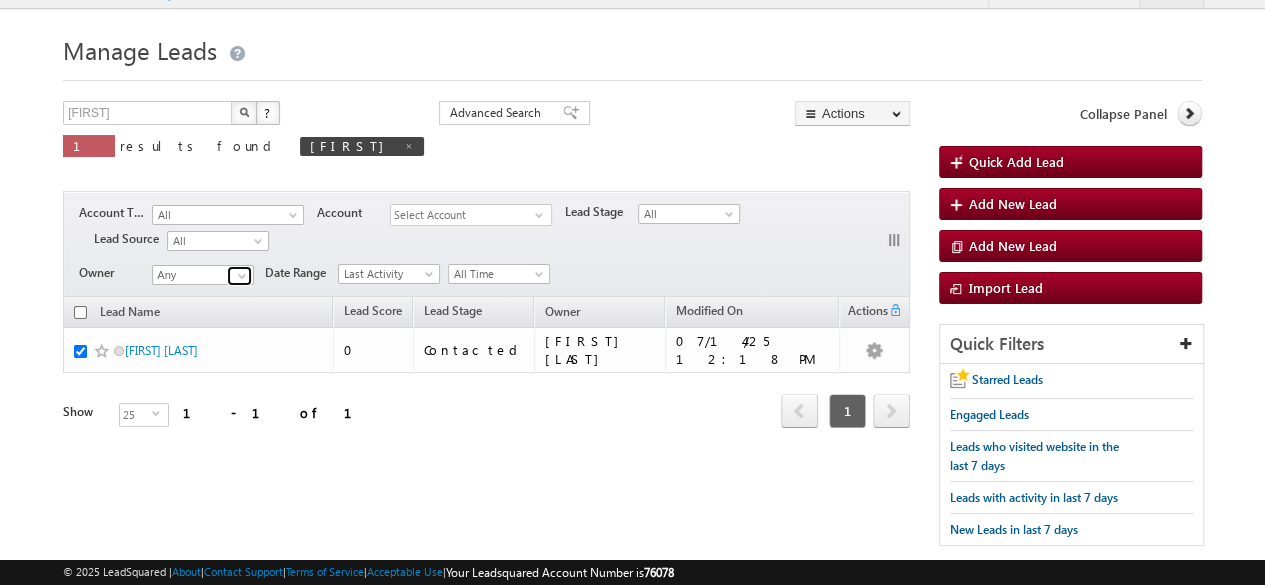 click at bounding box center [239, 276] 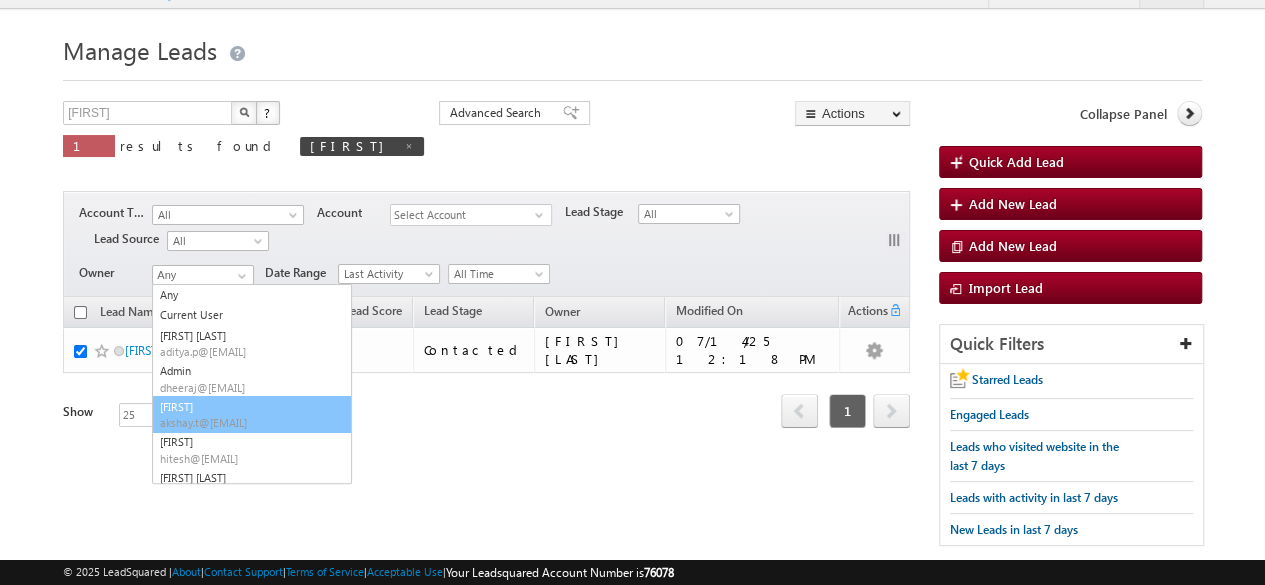 click on "Lead Name
Lead Score
Lead Stage
Owner
Modified On" at bounding box center (486, 378) 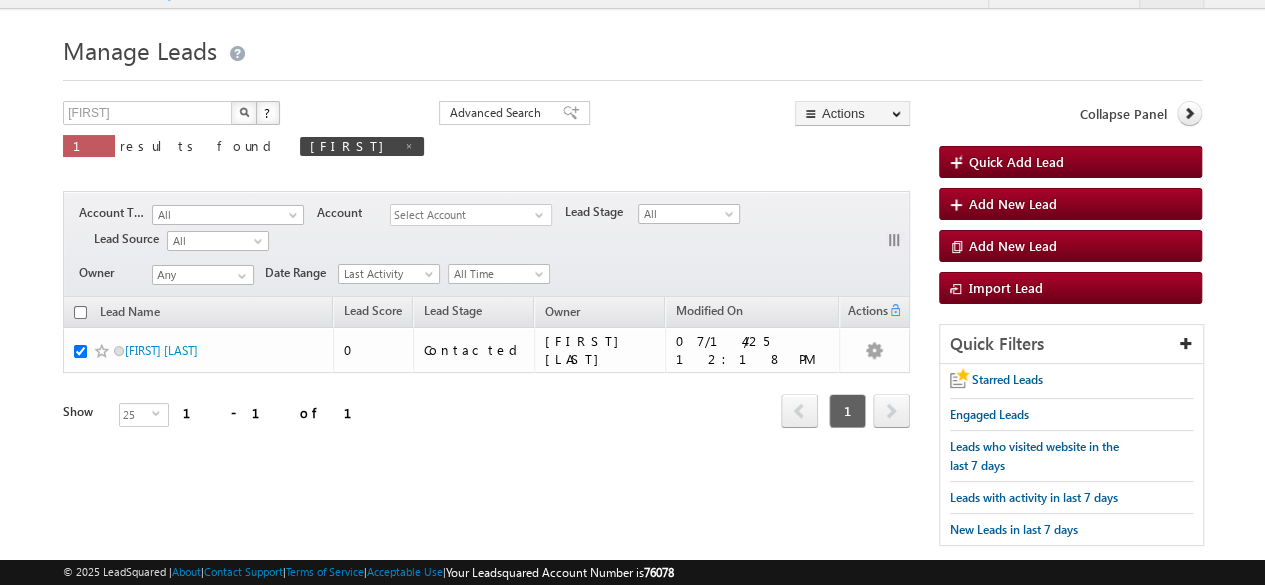 click on "Select Account" at bounding box center (463, 215) 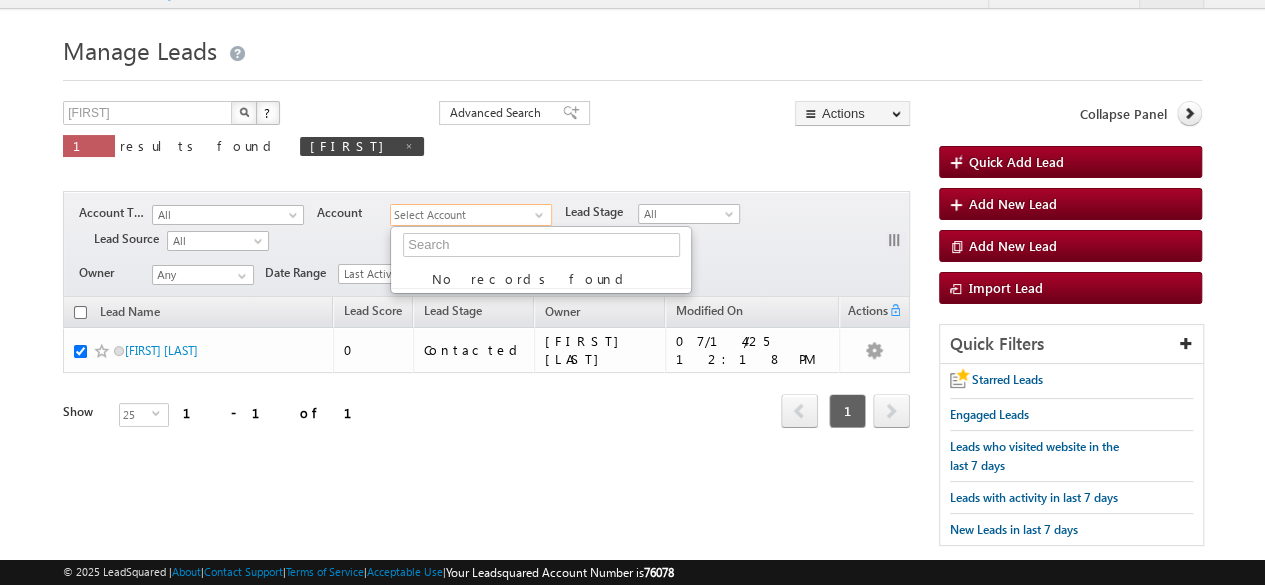 click on "No records found" at bounding box center [541, 260] 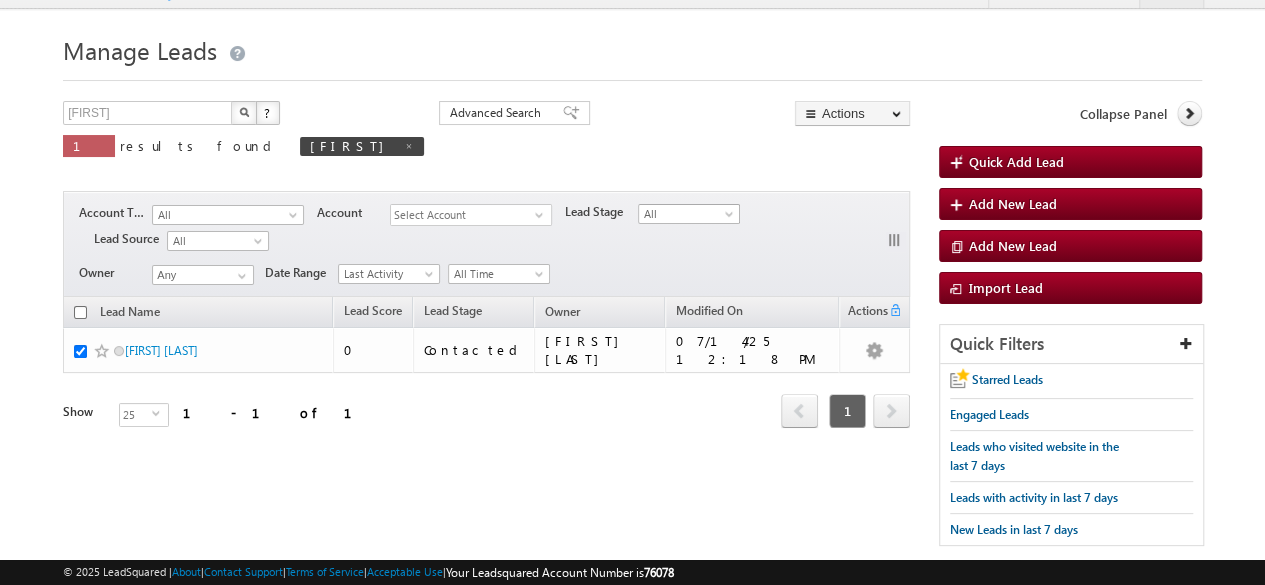 click on "All" at bounding box center [686, 214] 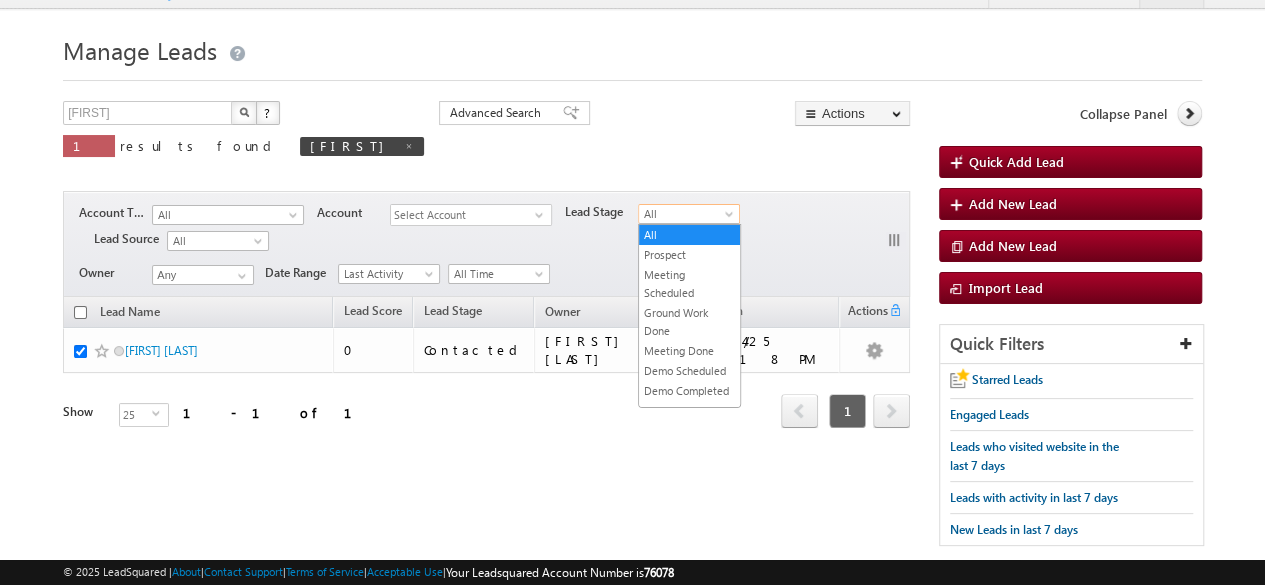click on "Lead Name
Lead Score
Lead Stage
Owner
Modified On" at bounding box center [486, 378] 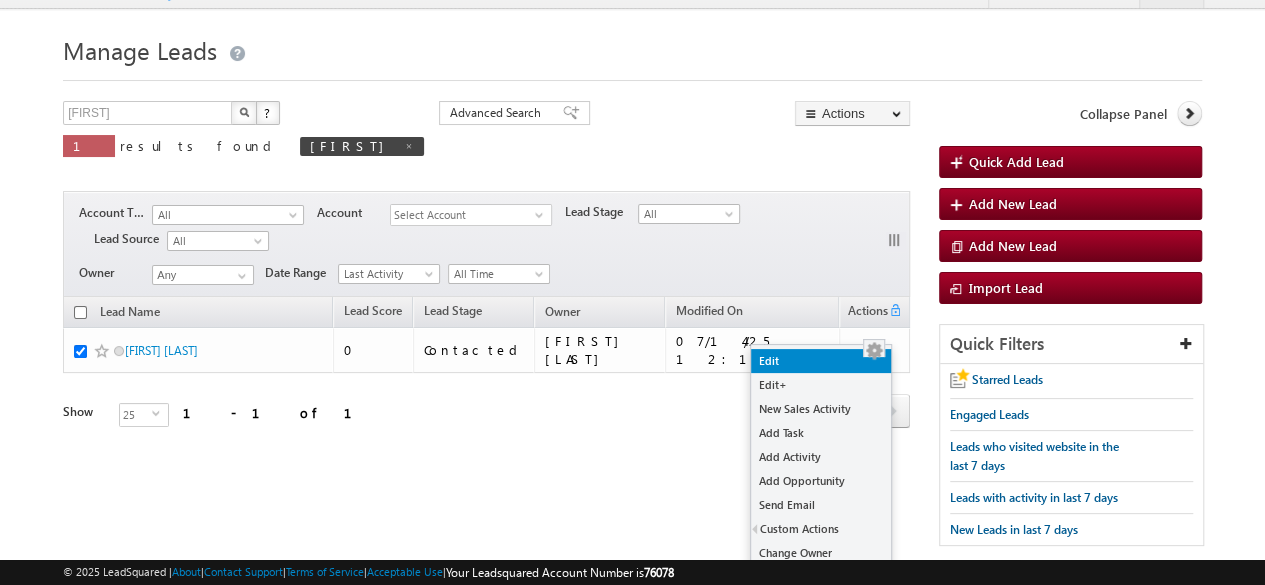 click on "Edit" at bounding box center [821, 361] 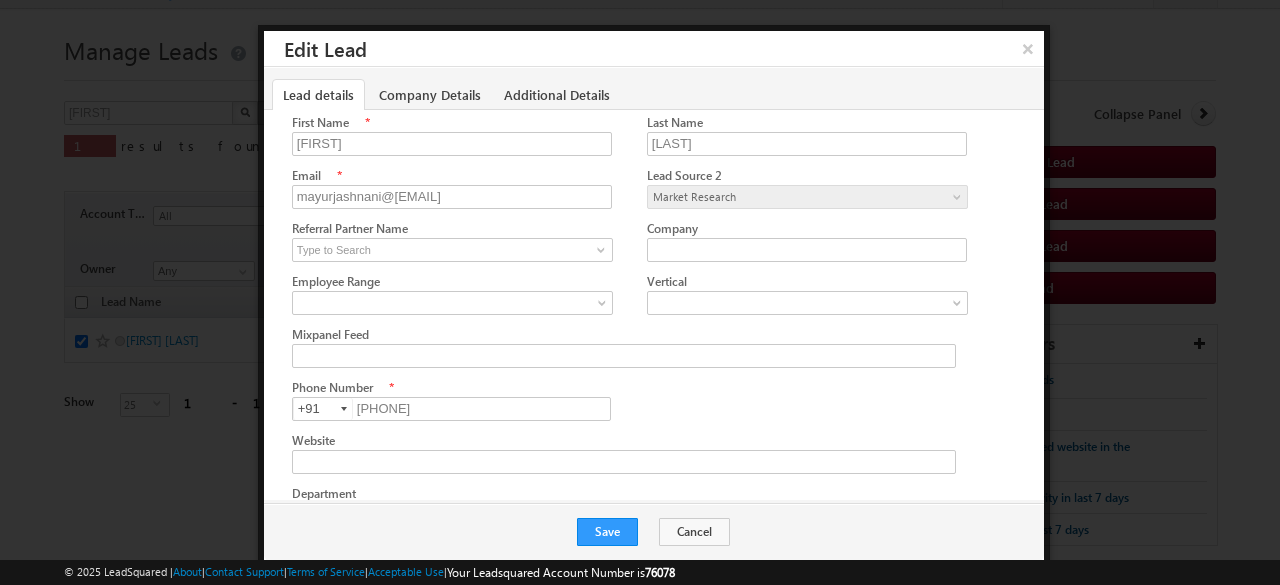 scroll, scrollTop: 0, scrollLeft: 0, axis: both 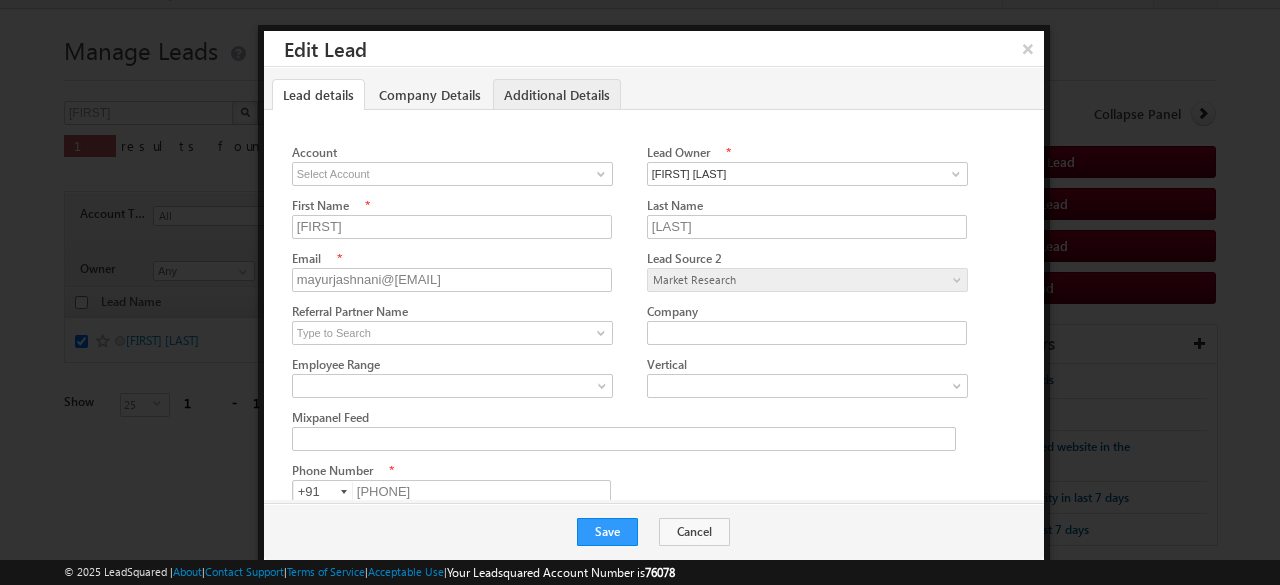 click on "Additional Details" at bounding box center [557, 94] 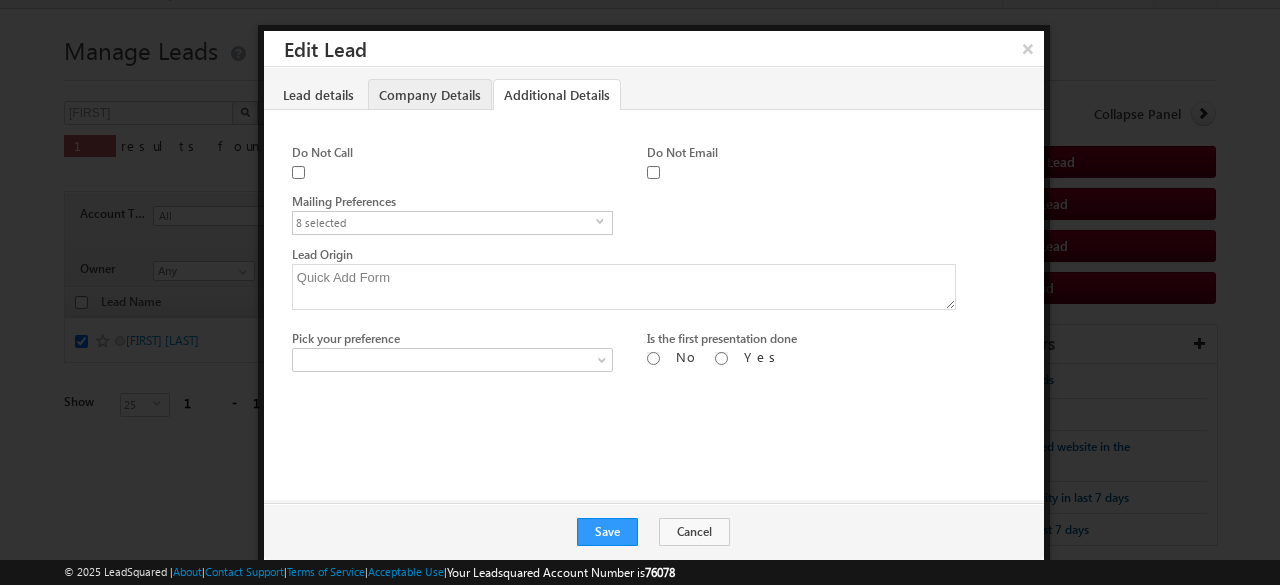 click on "Company Details" at bounding box center [430, 94] 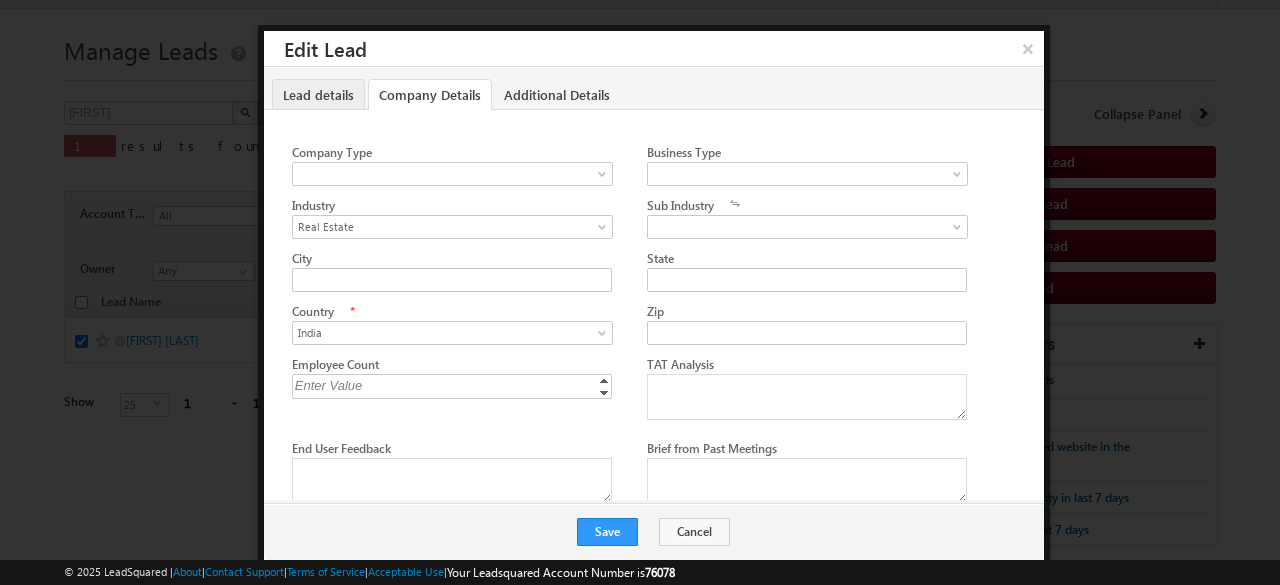 click on "Lead details" at bounding box center [318, 94] 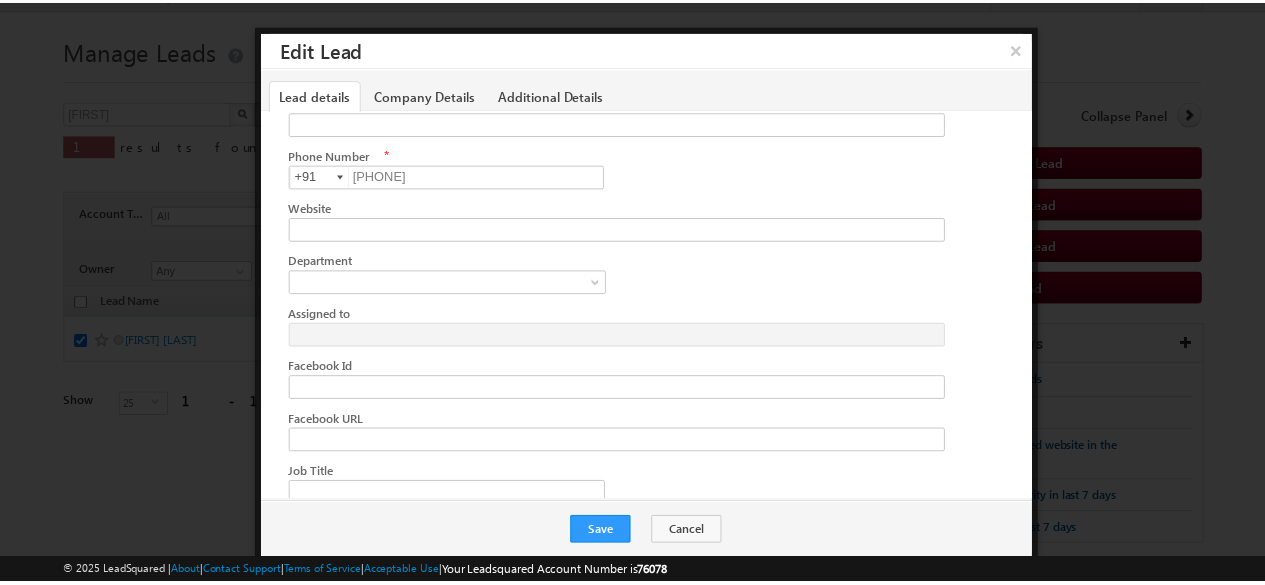 scroll, scrollTop: 0, scrollLeft: 0, axis: both 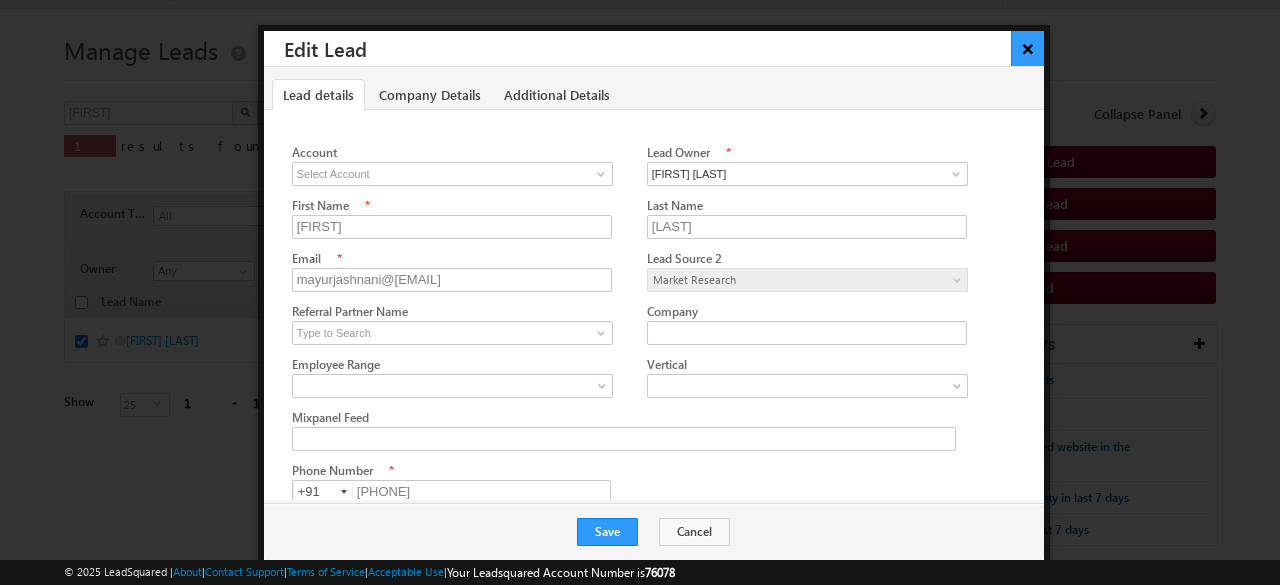 click on "×" at bounding box center [1027, 48] 